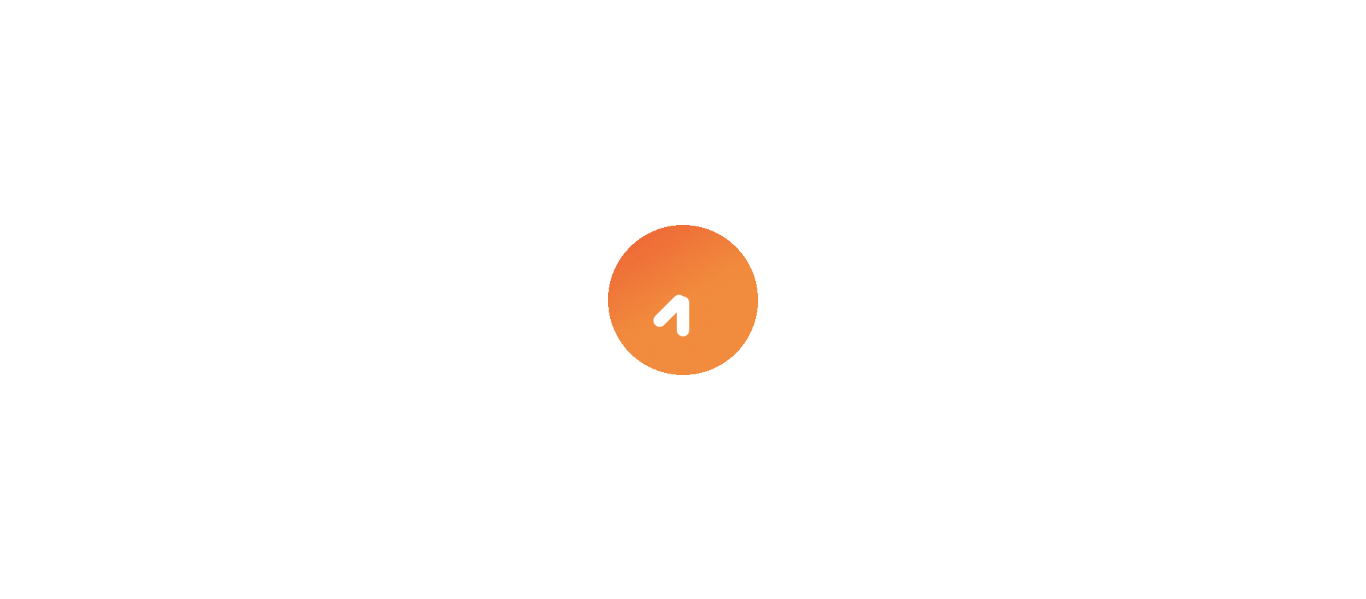 scroll, scrollTop: 0, scrollLeft: 0, axis: both 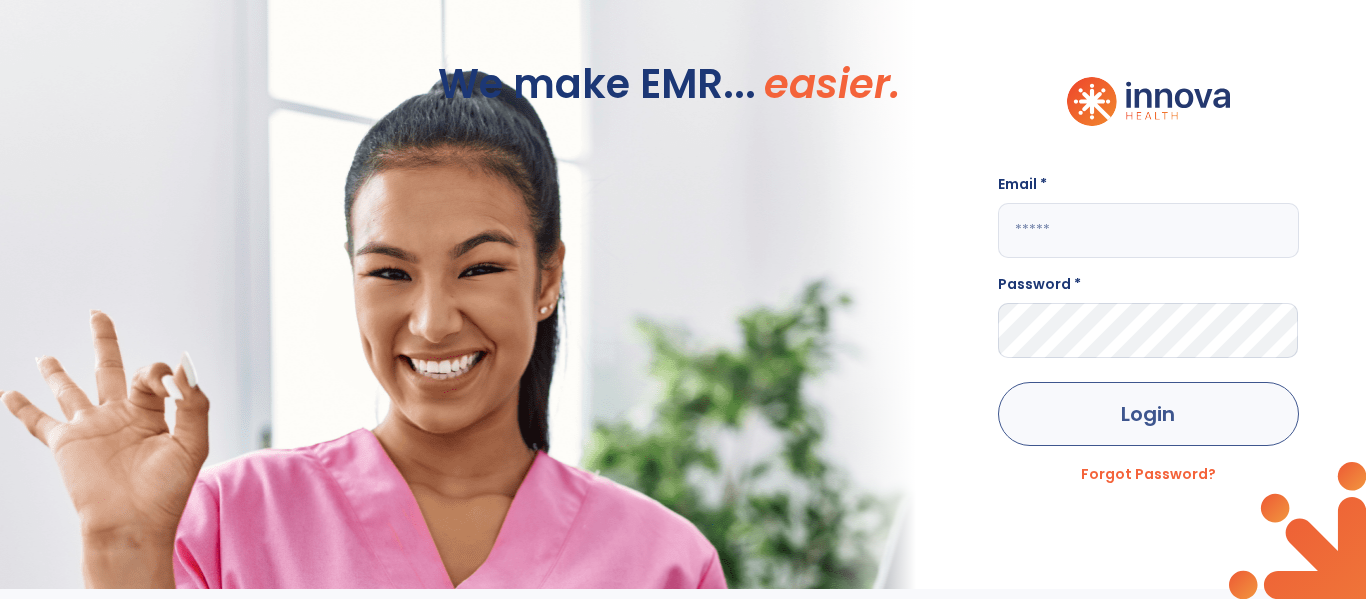 type on "**********" 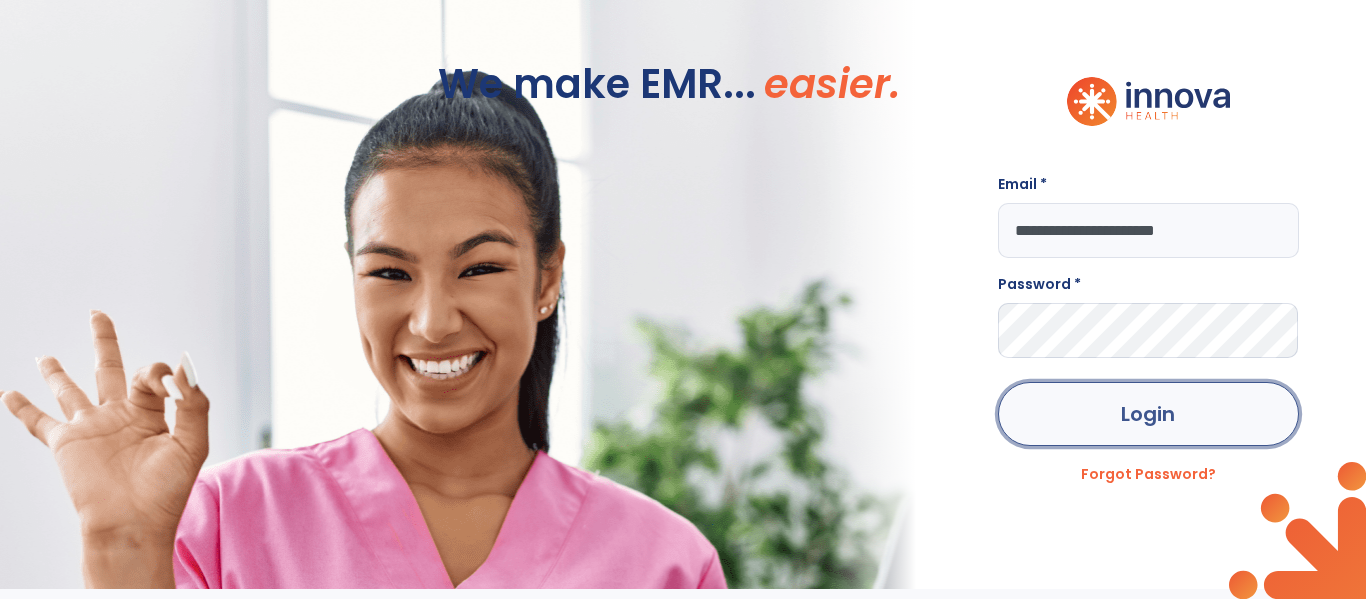 click on "Login" 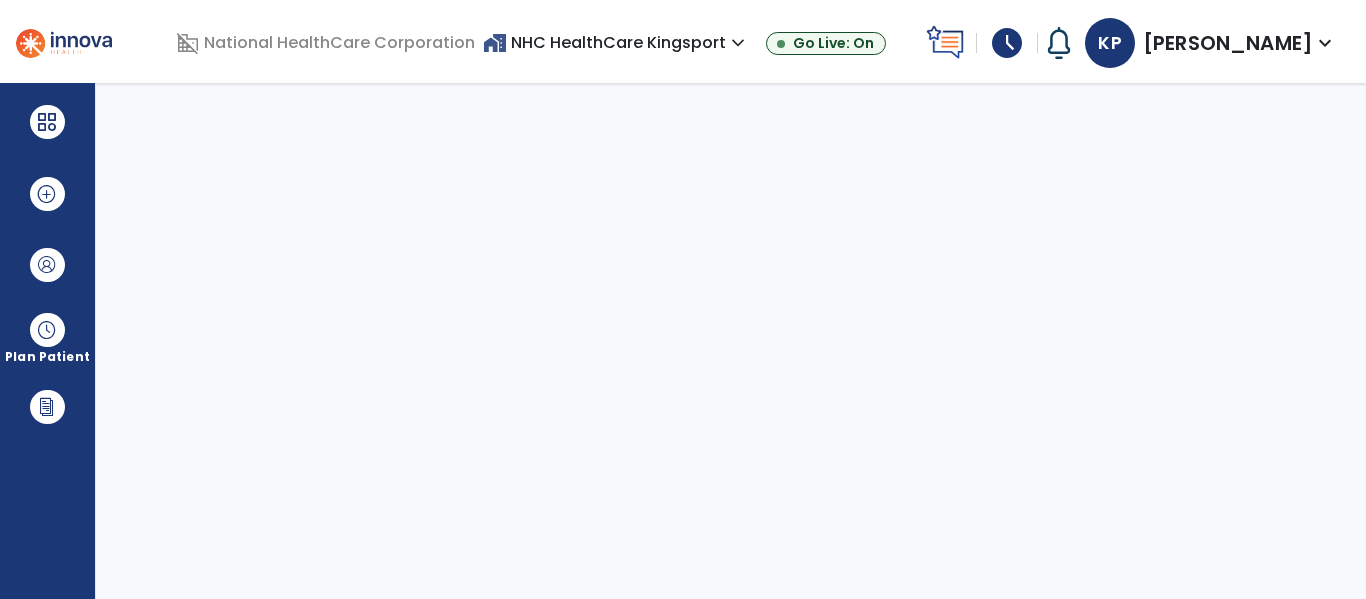 scroll, scrollTop: 0, scrollLeft: 0, axis: both 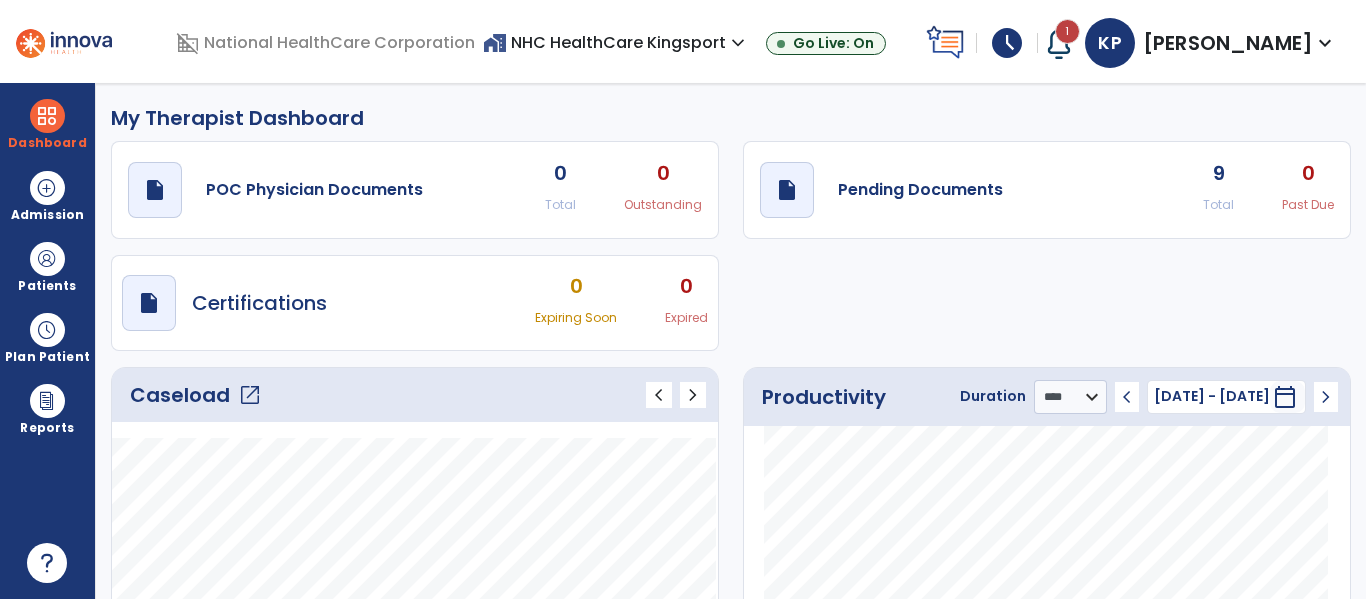 click on "open_in_new" 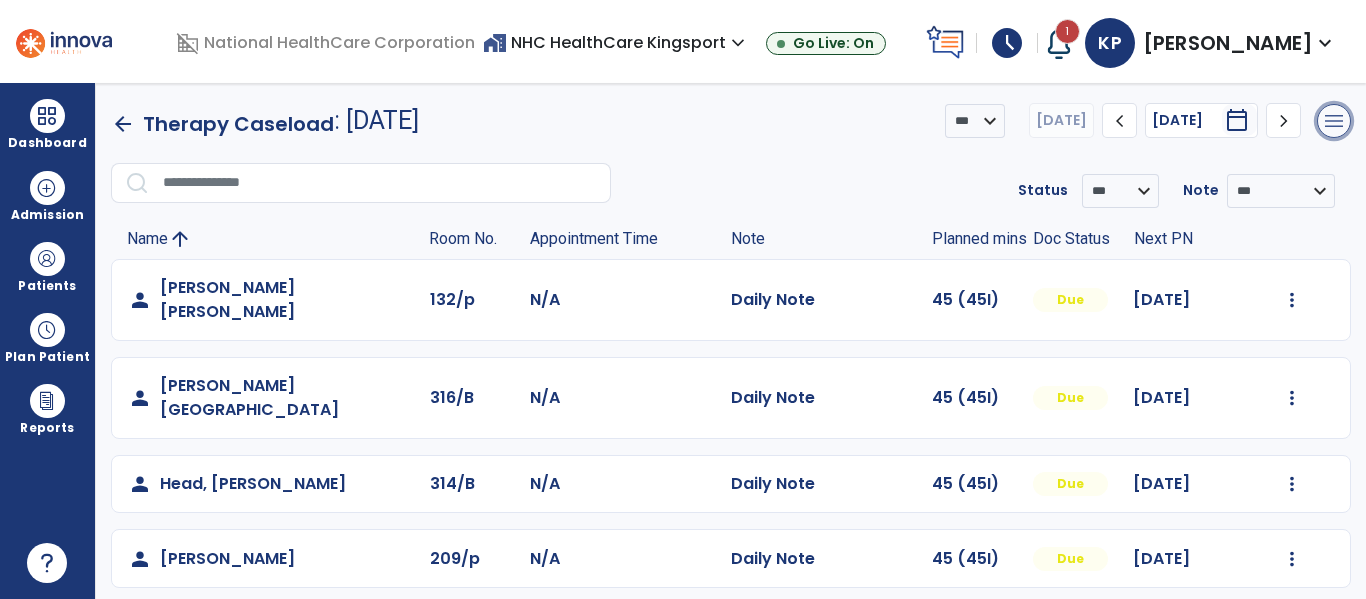 click on "menu" at bounding box center (1334, 121) 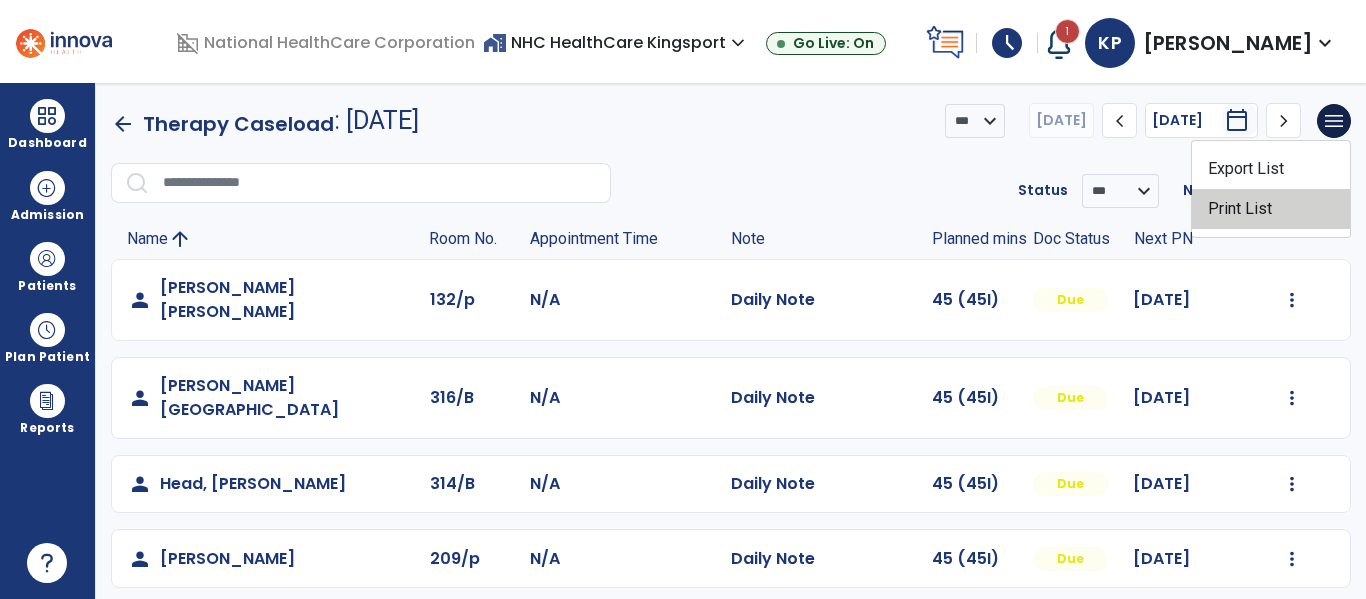 click on "Print List" 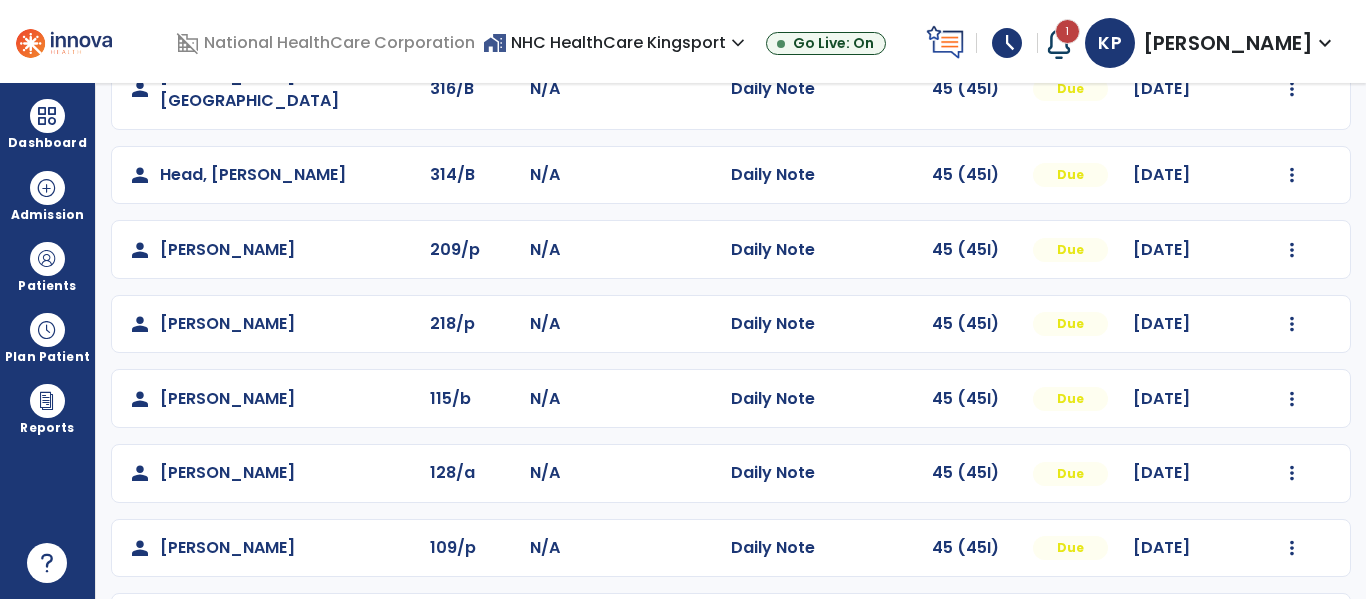 scroll, scrollTop: 339, scrollLeft: 0, axis: vertical 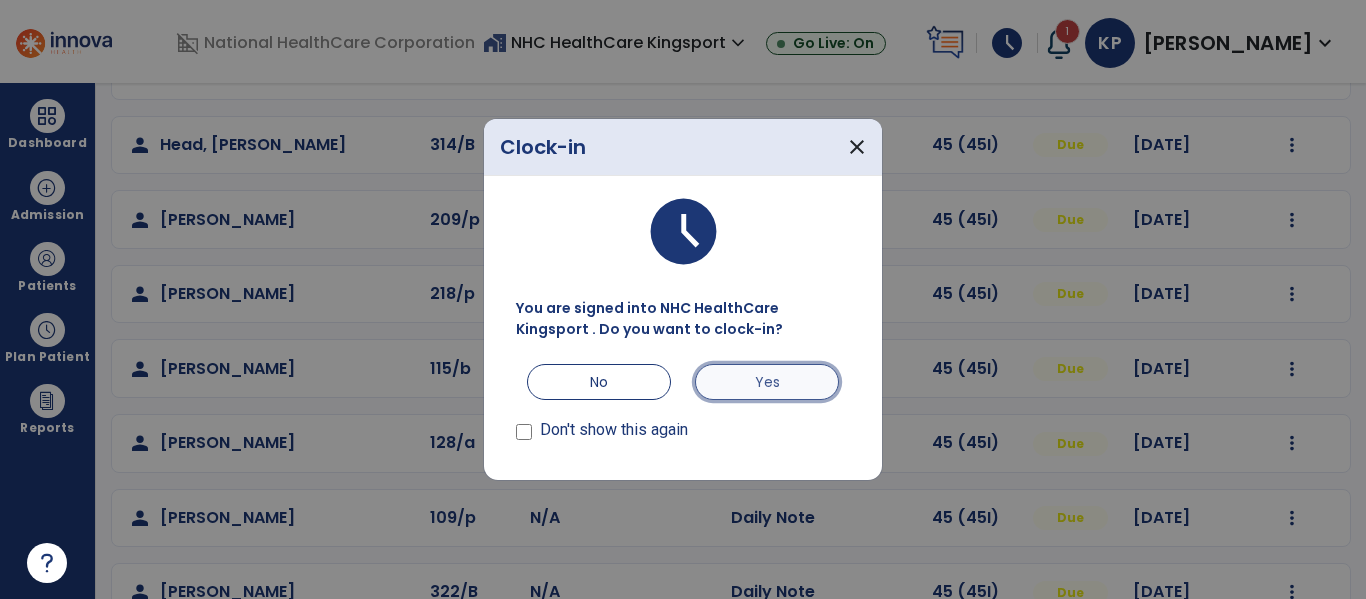 click on "Yes" at bounding box center (767, 382) 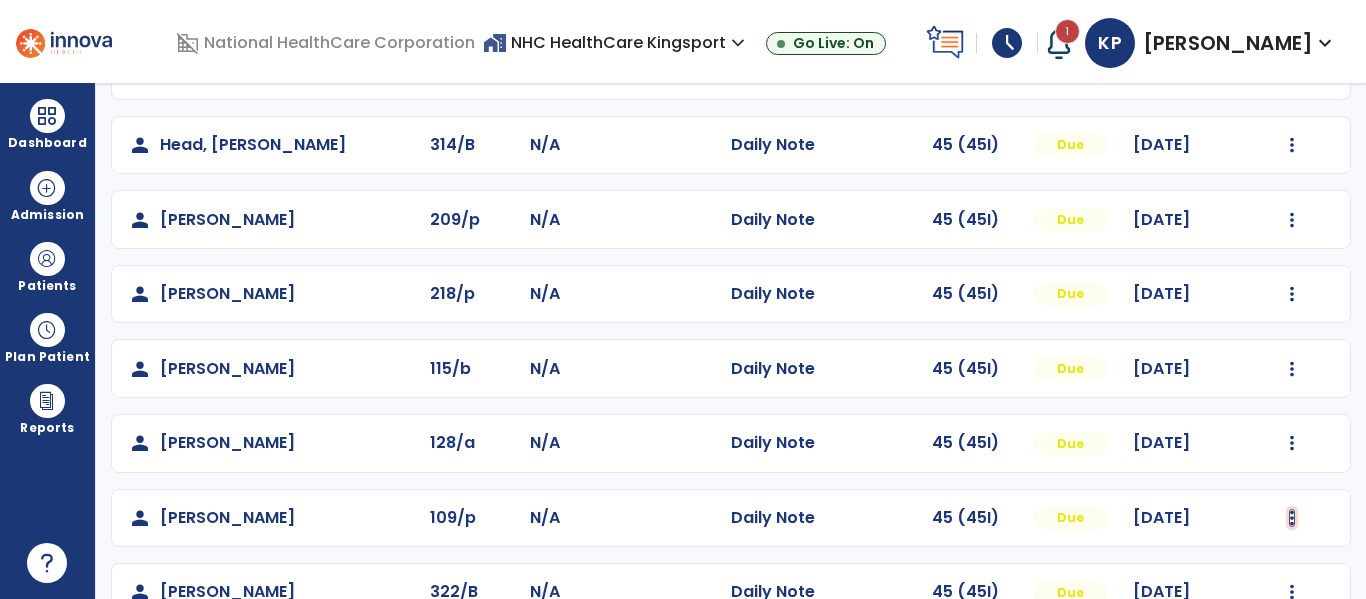 click at bounding box center [1292, -39] 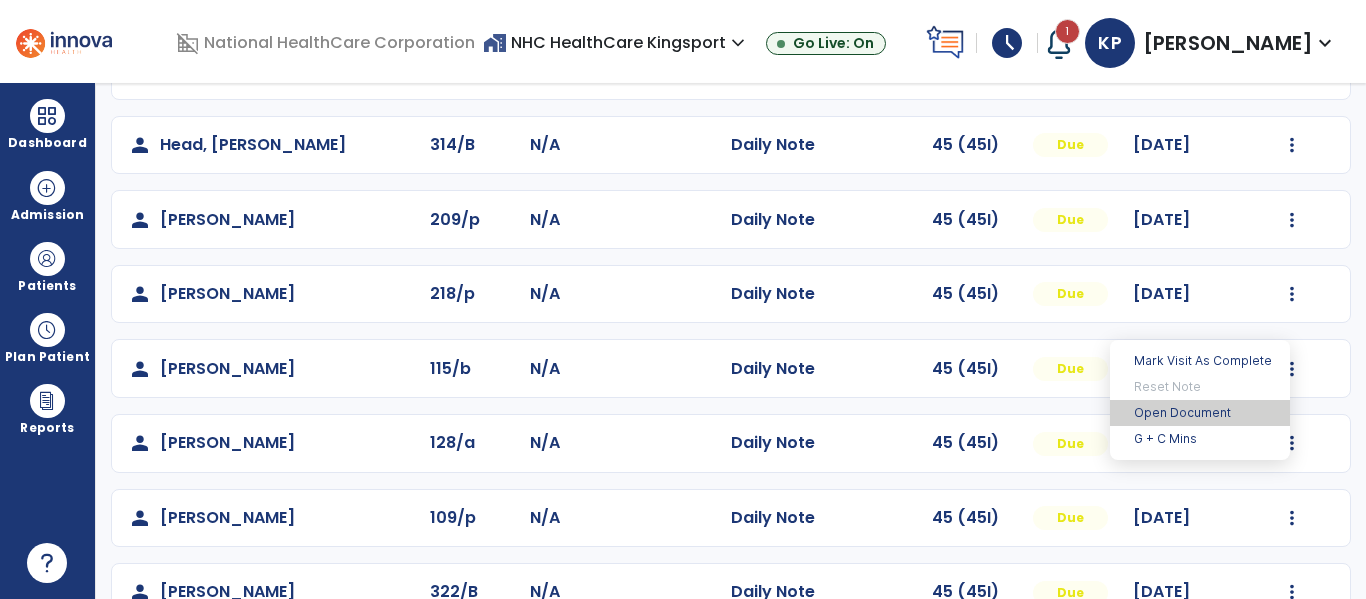 click on "Open Document" at bounding box center [1200, 413] 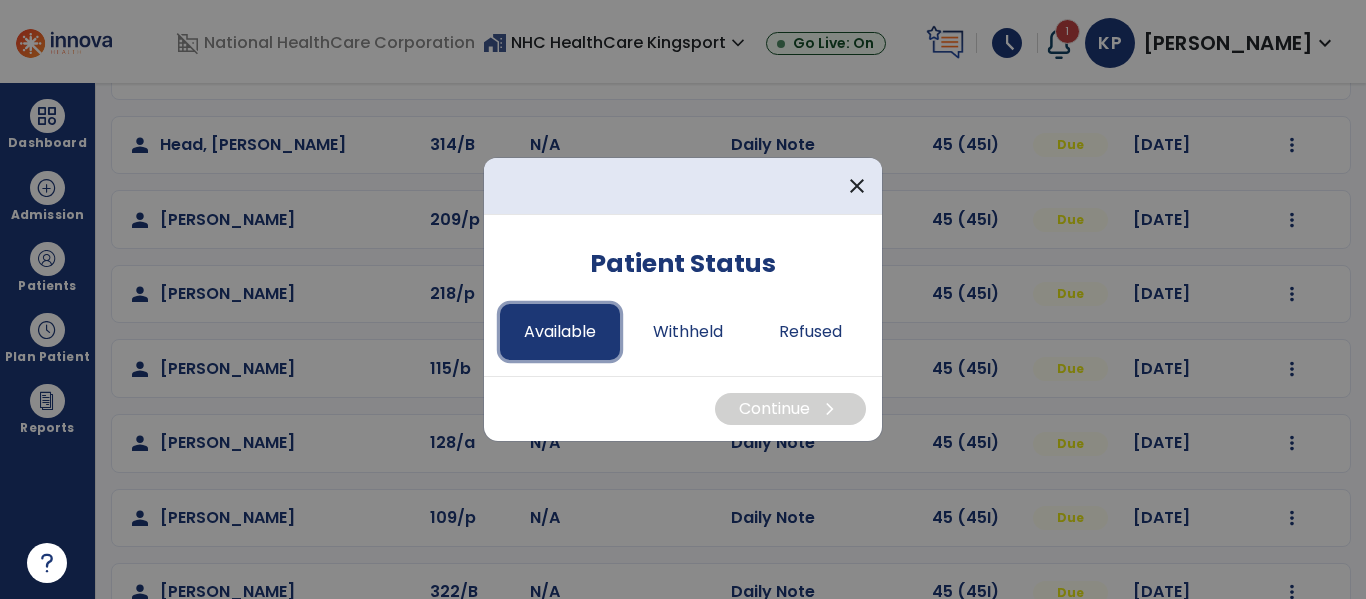 click on "Available" at bounding box center [560, 332] 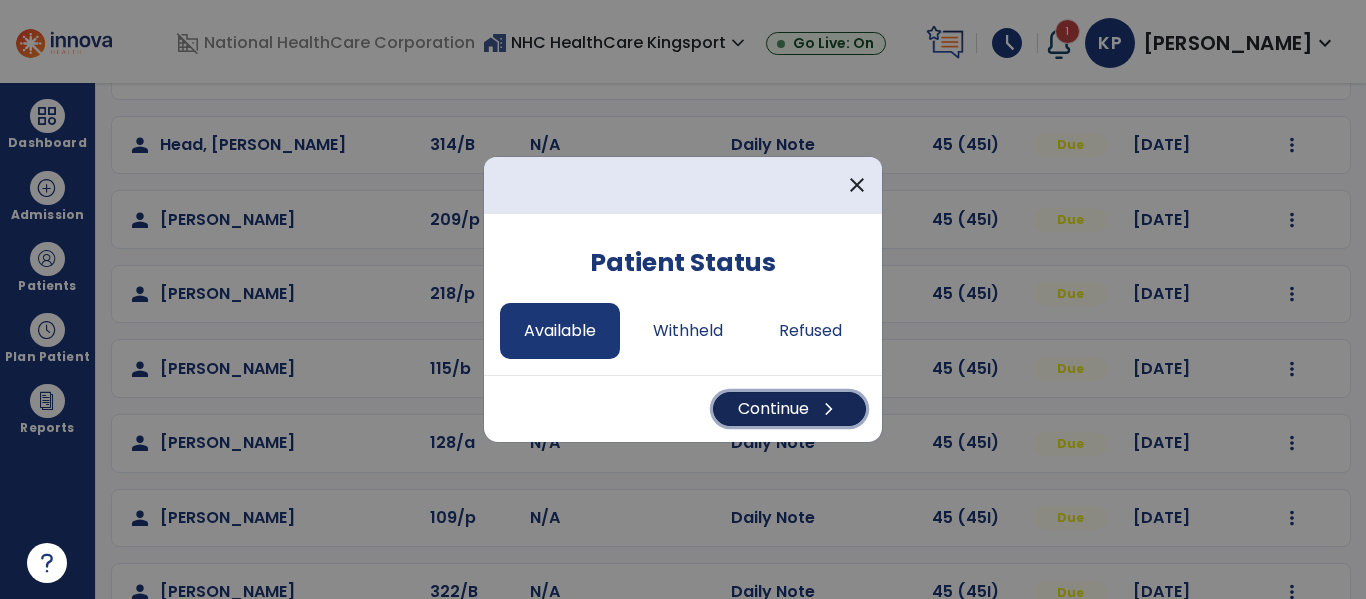 click on "Continue   chevron_right" at bounding box center (789, 409) 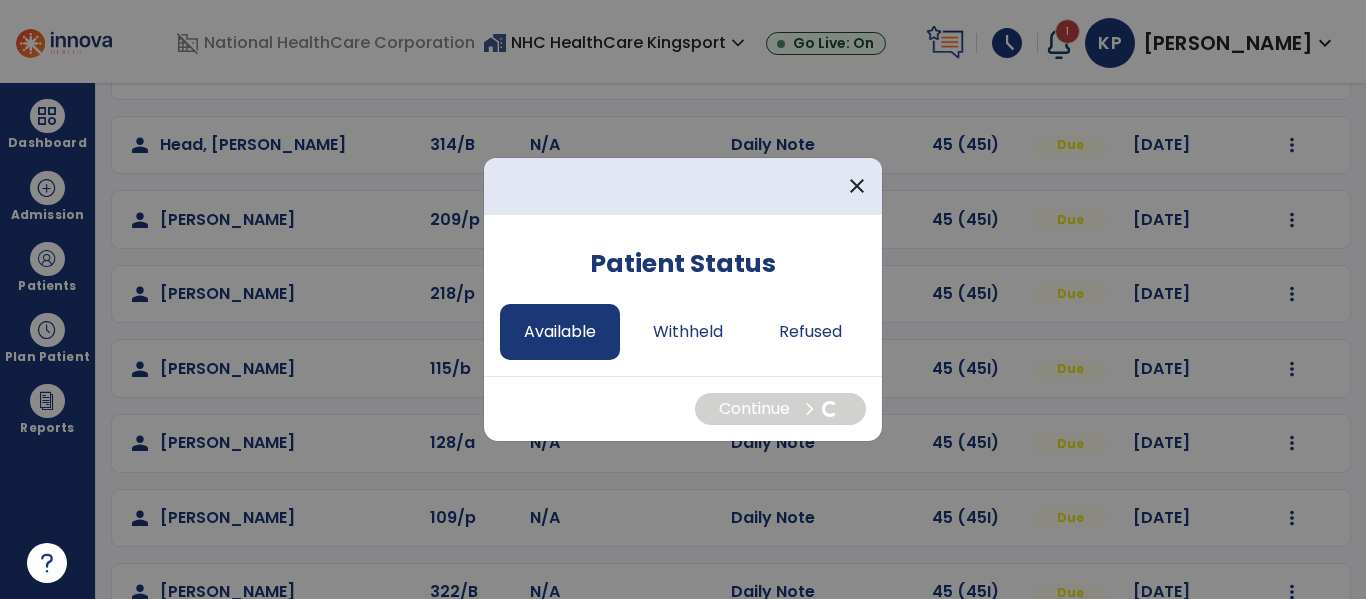 select on "*" 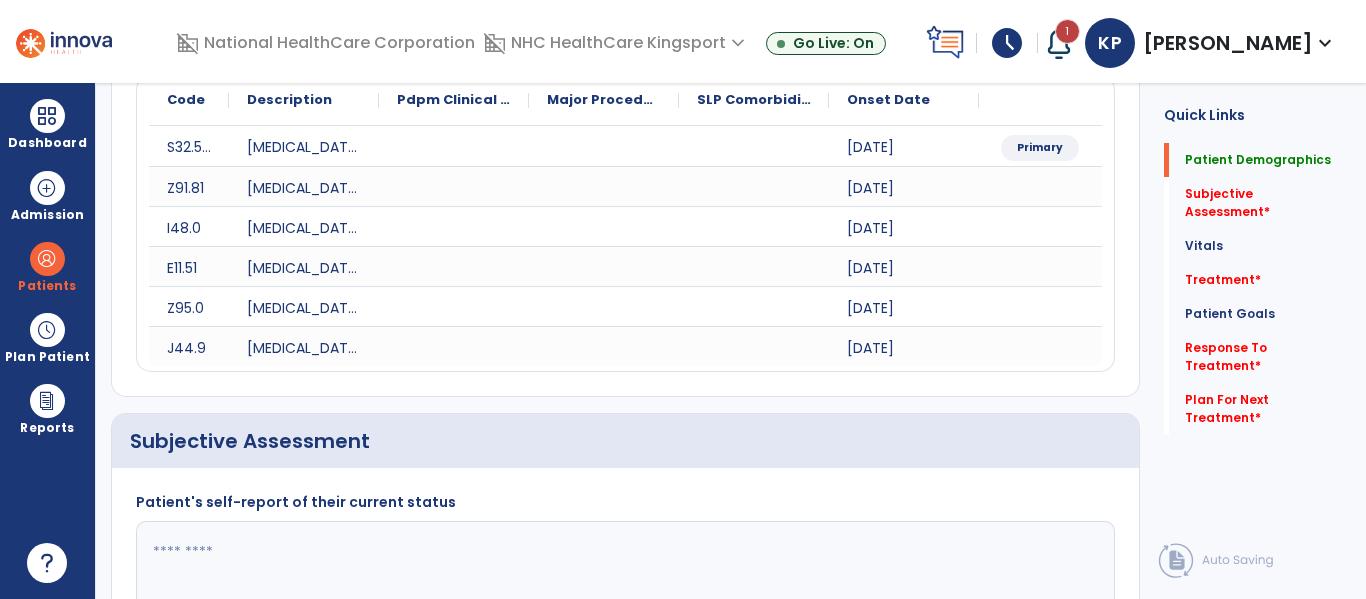 scroll, scrollTop: 0, scrollLeft: 0, axis: both 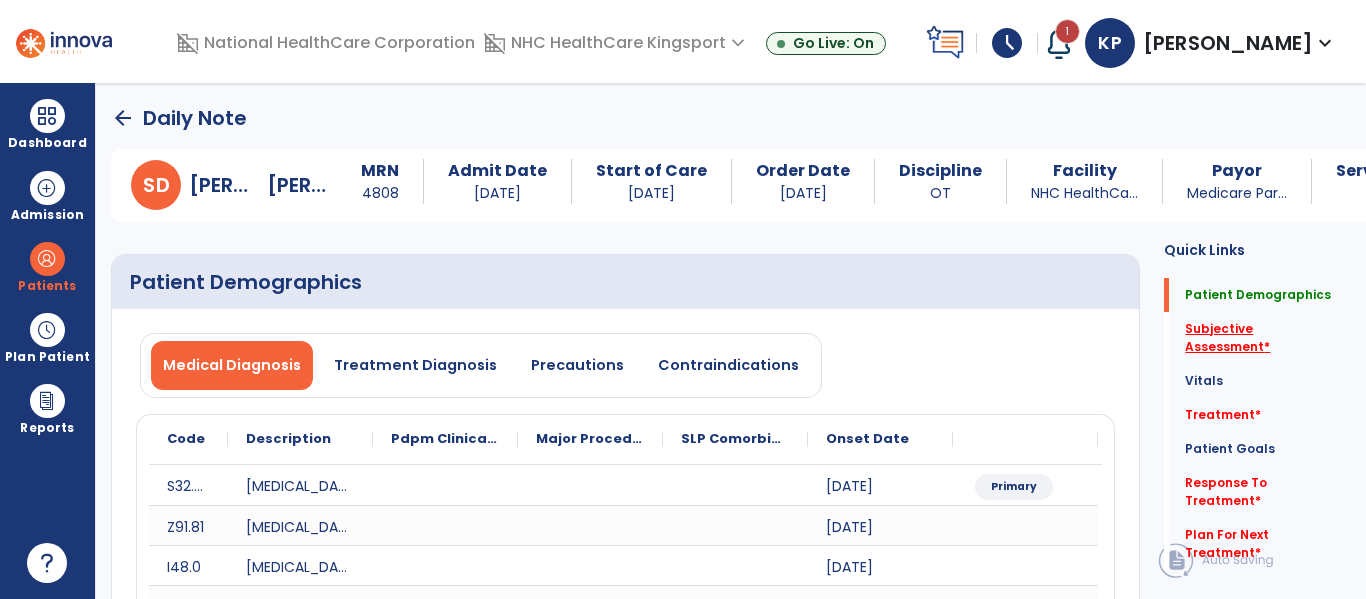 click on "Subjective Assessment   *" 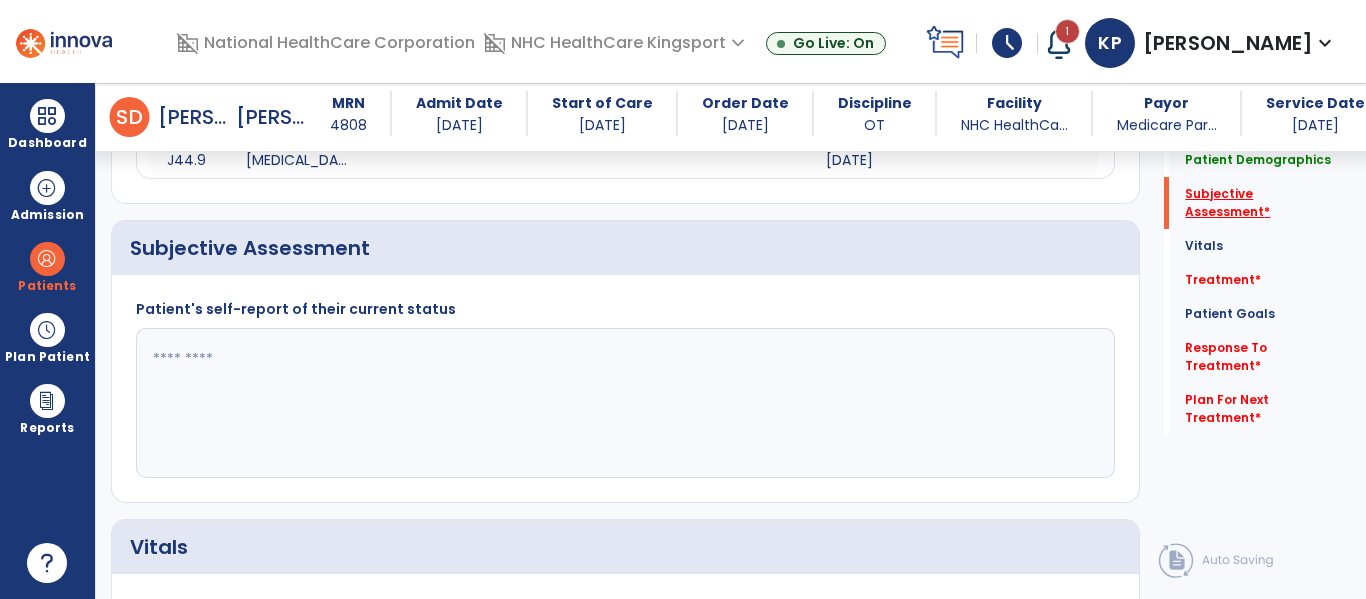 scroll, scrollTop: 547, scrollLeft: 0, axis: vertical 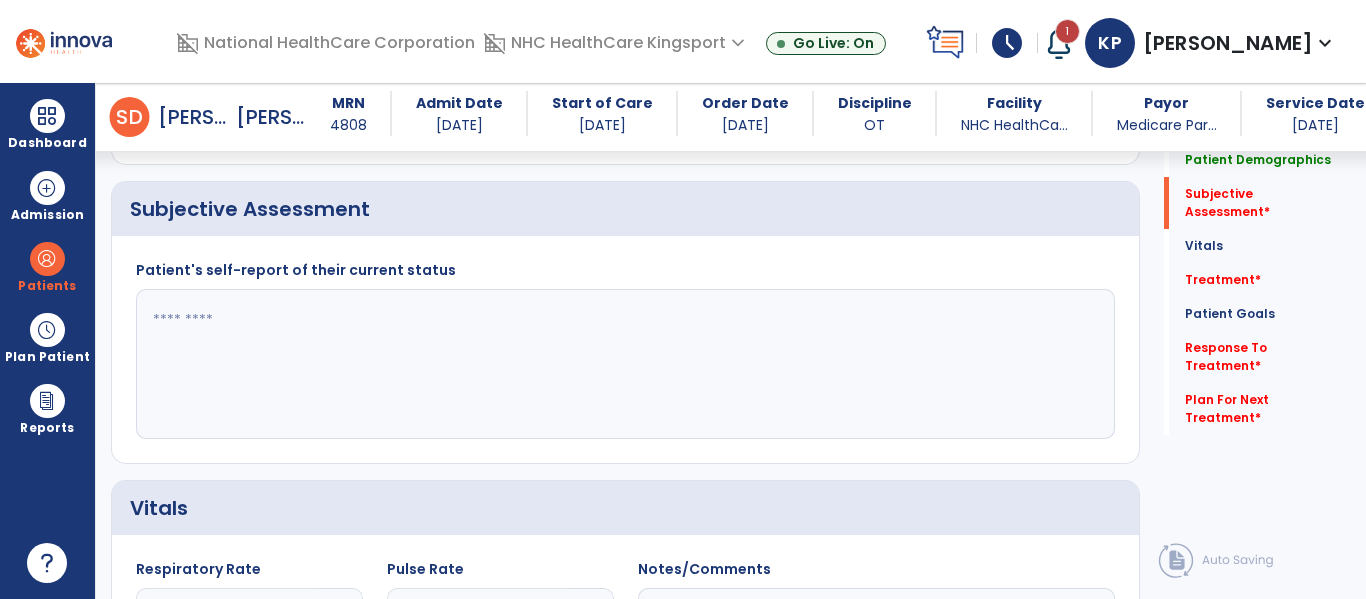 click 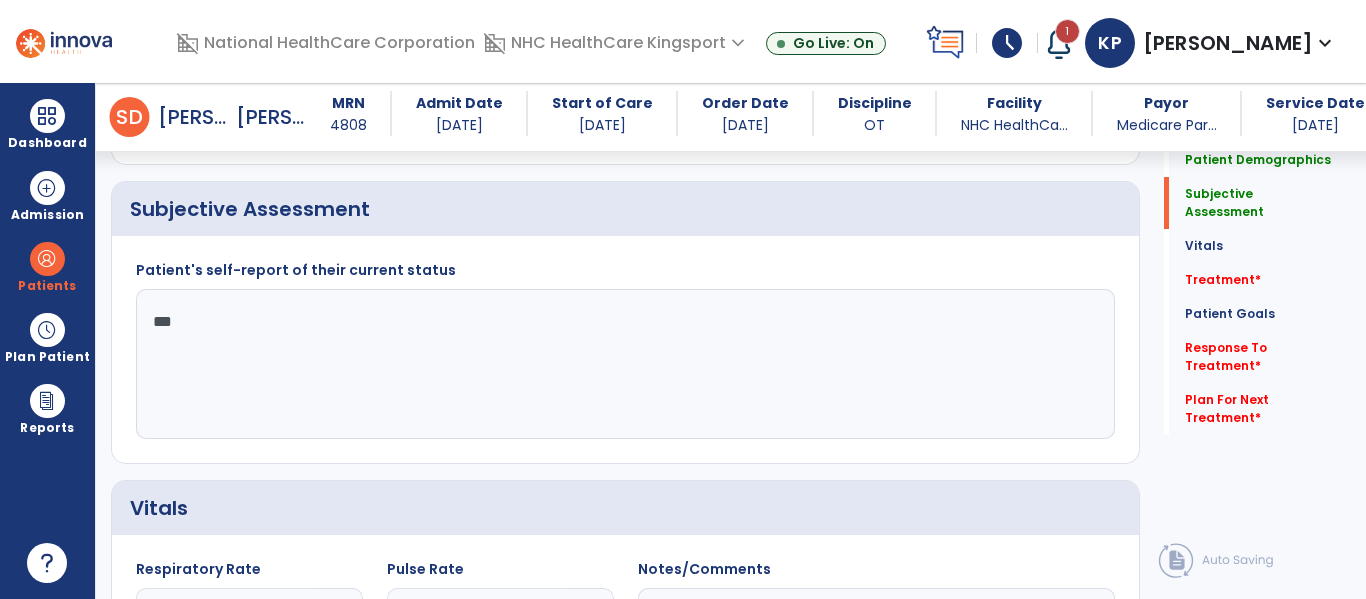click on "**" 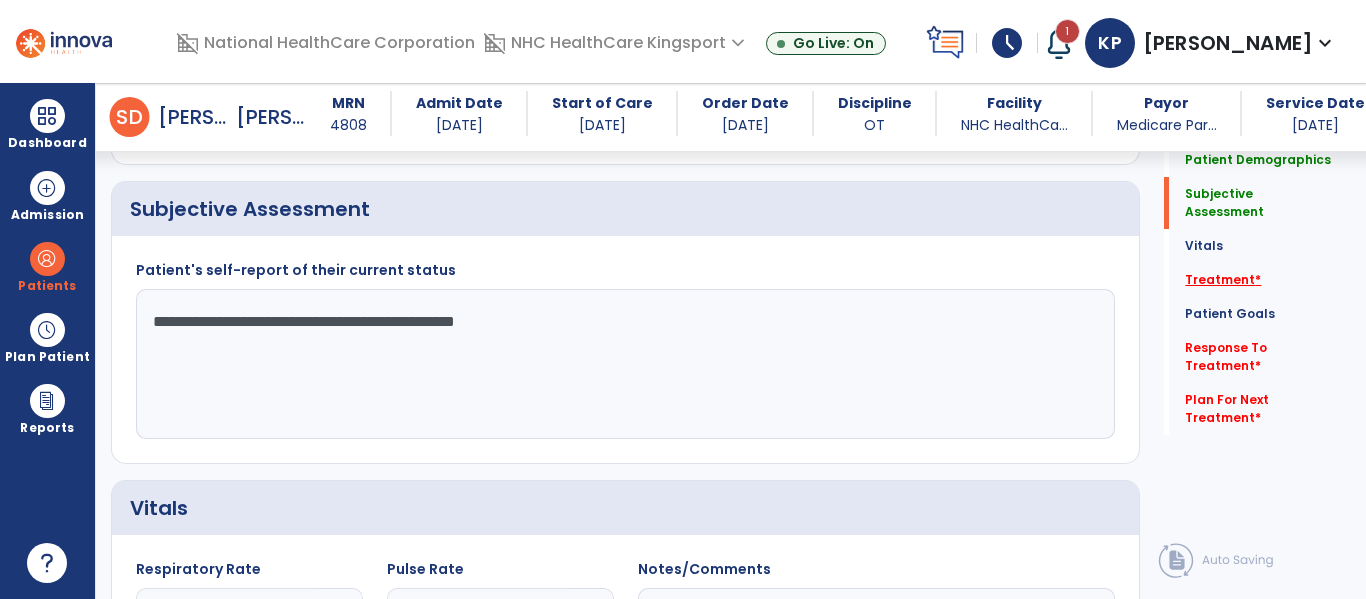 type on "**********" 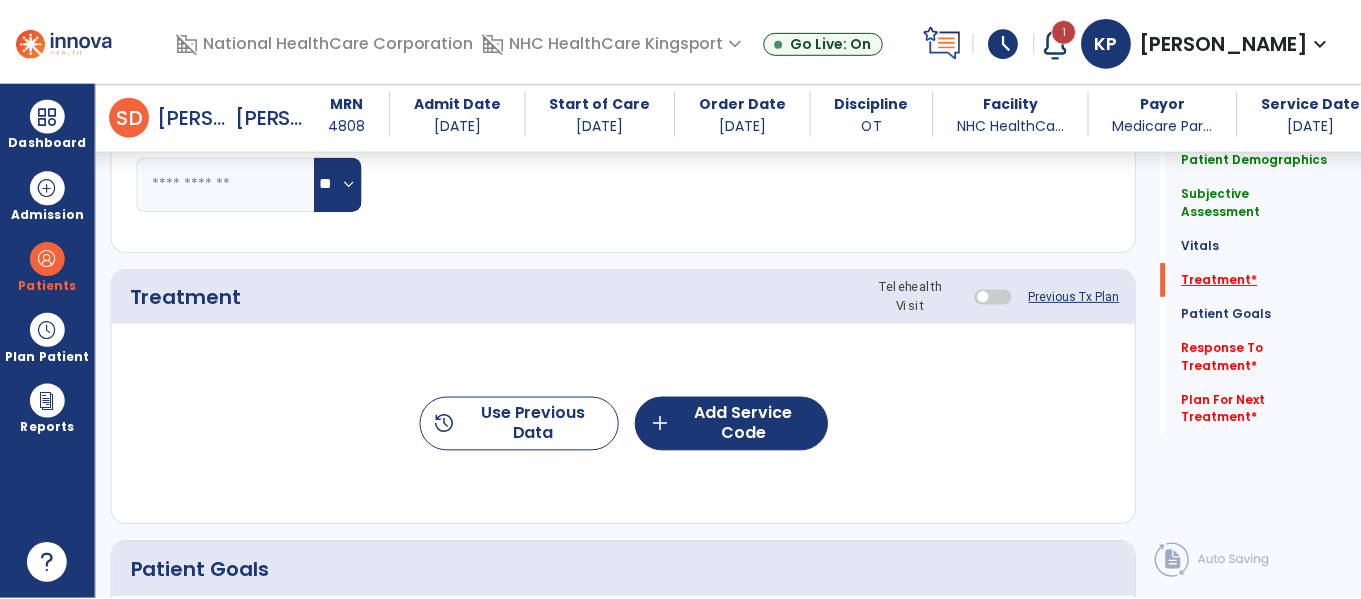 scroll, scrollTop: 1237, scrollLeft: 0, axis: vertical 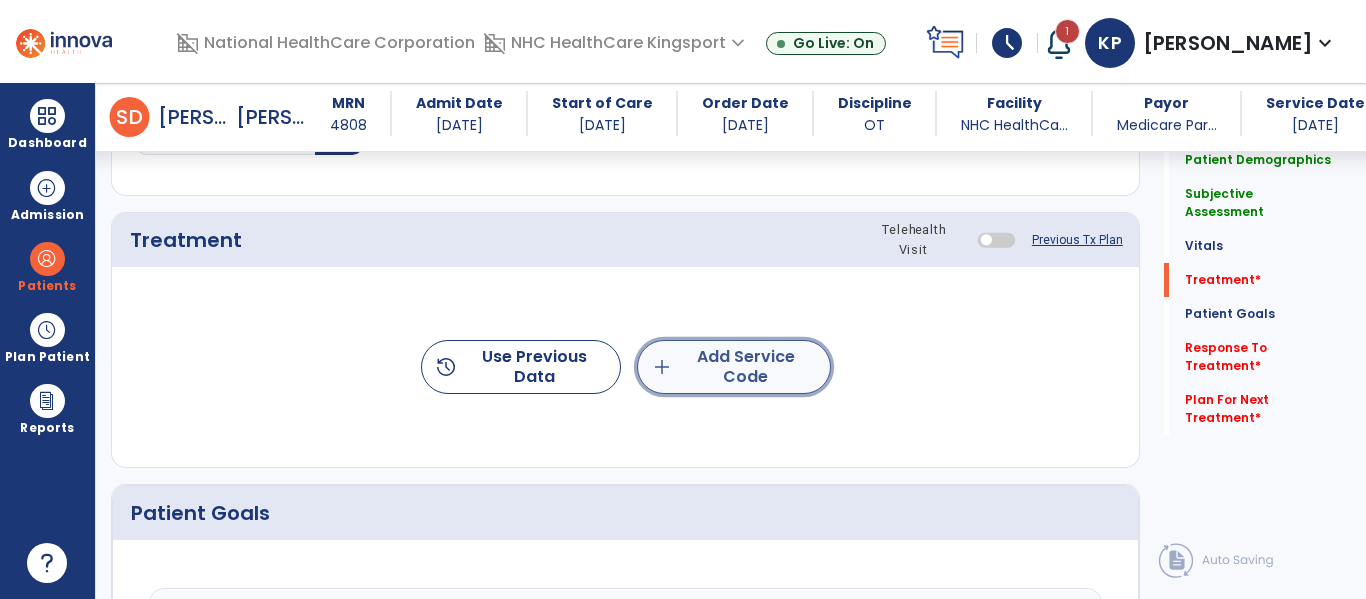 click on "add  Add Service Code" 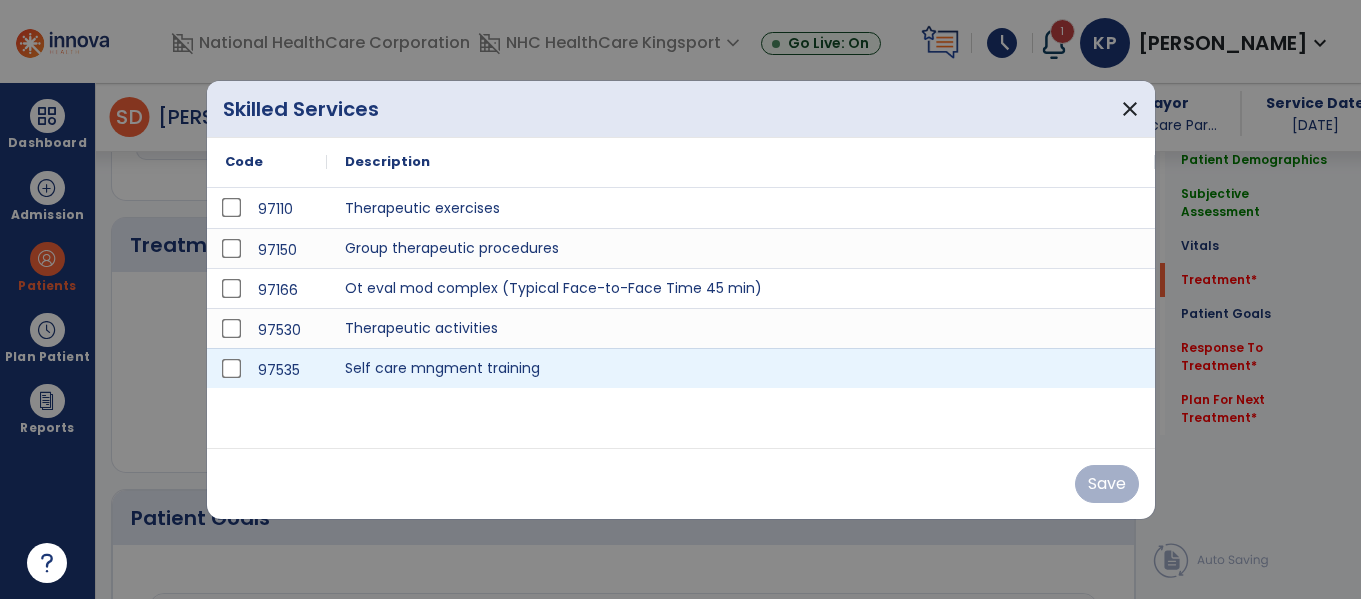 scroll, scrollTop: 1237, scrollLeft: 0, axis: vertical 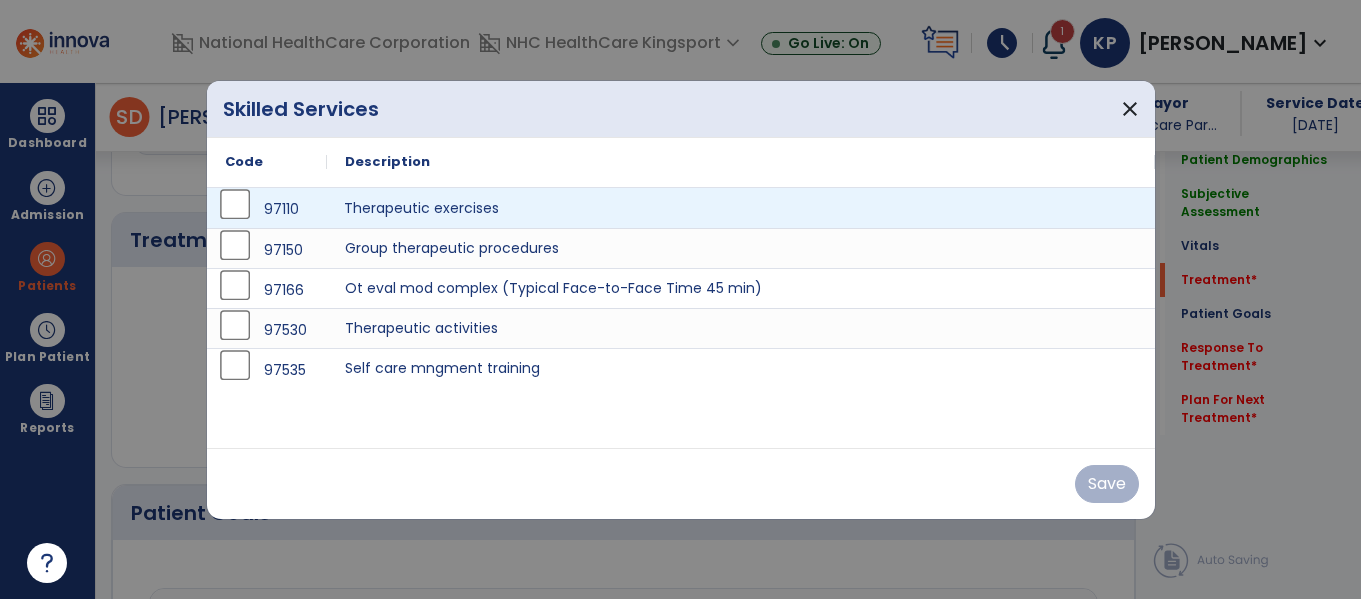 click on "Therapeutic exercises" at bounding box center (741, 208) 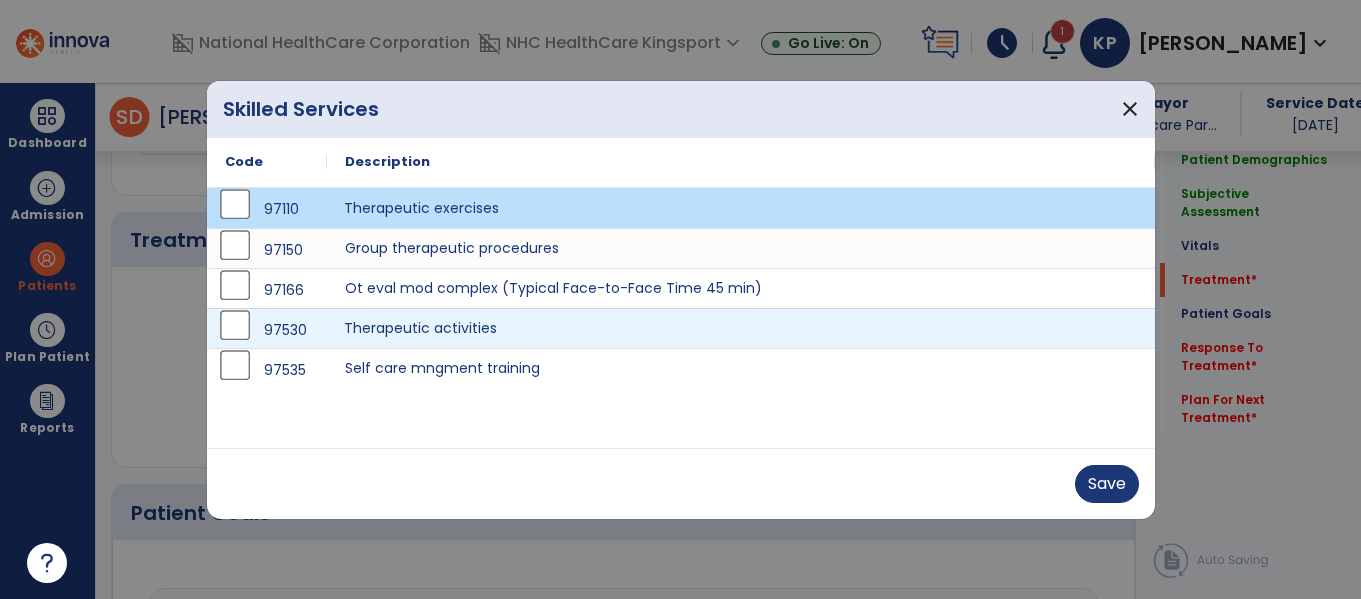 click on "Therapeutic activities" at bounding box center [741, 328] 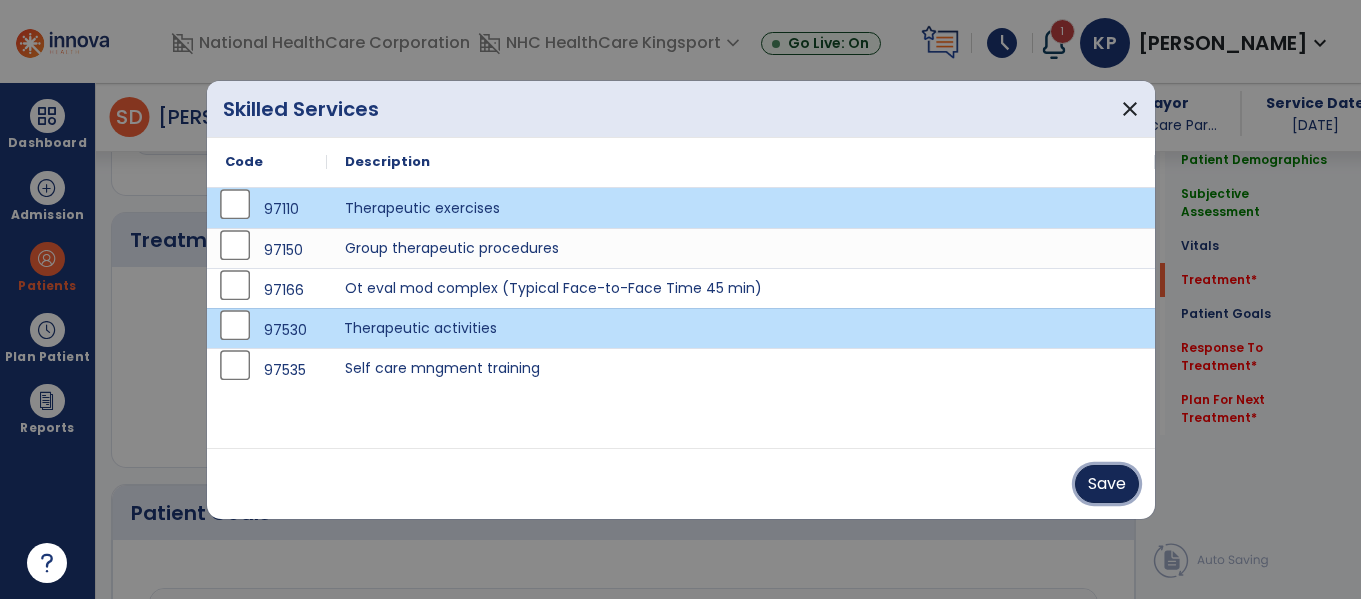 click on "Save" at bounding box center (1107, 484) 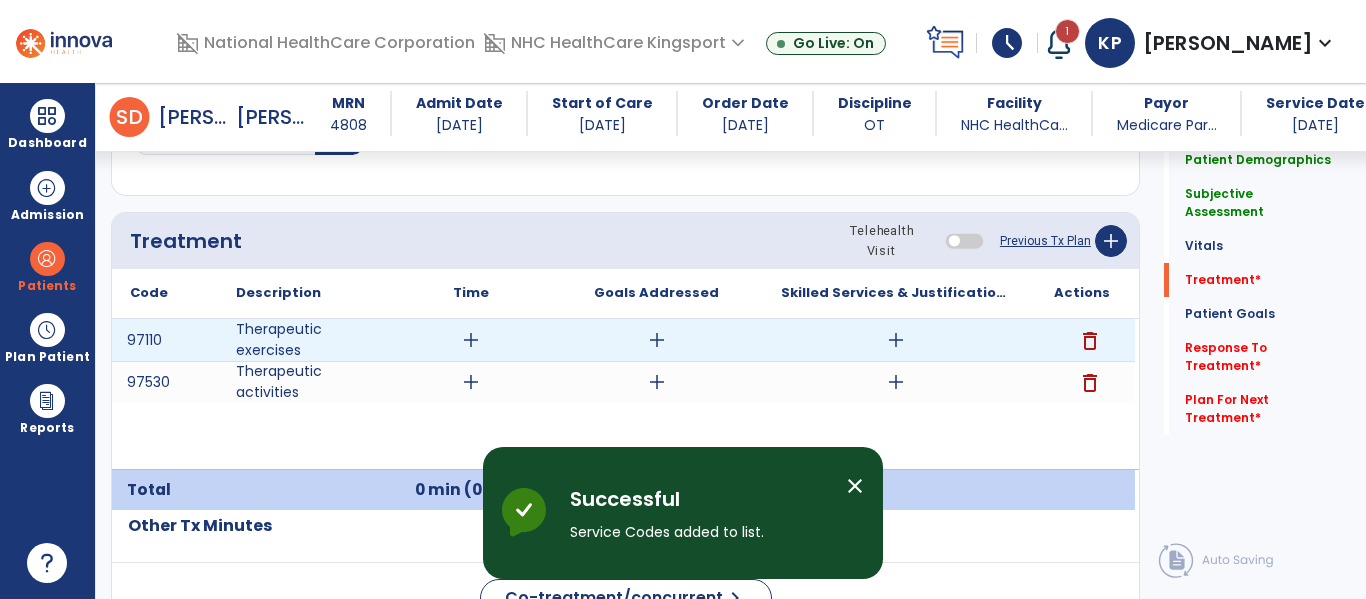 click on "add" at bounding box center (471, 340) 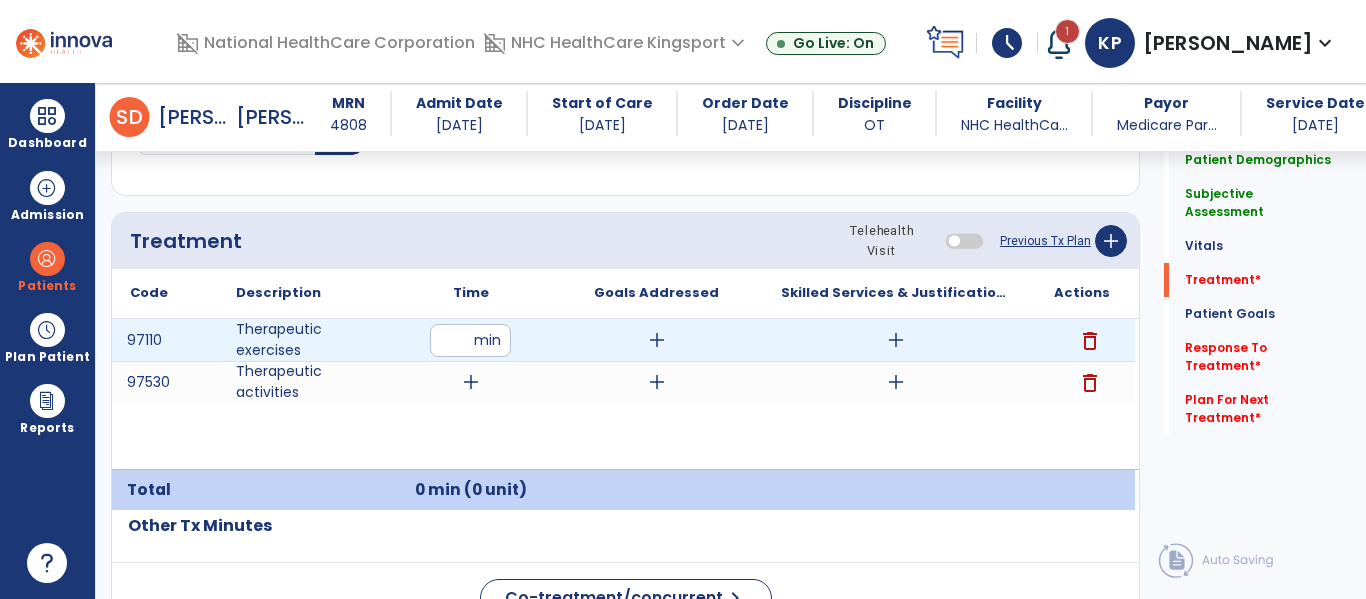 type on "**" 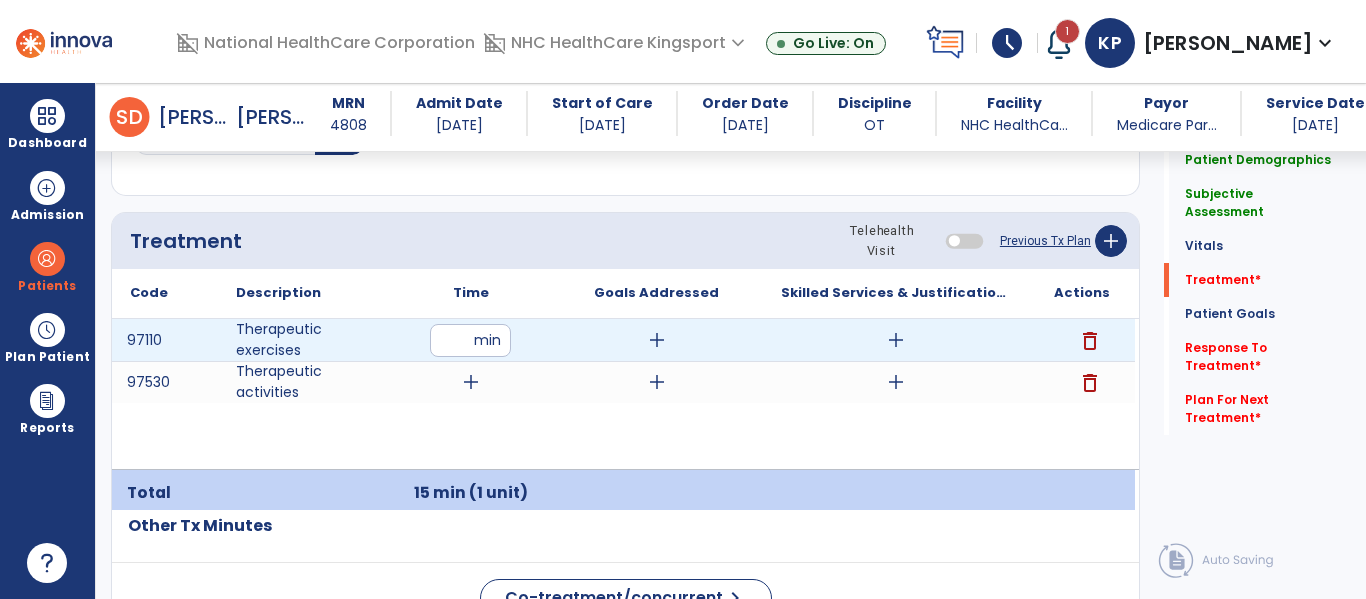 click on "add" at bounding box center (657, 340) 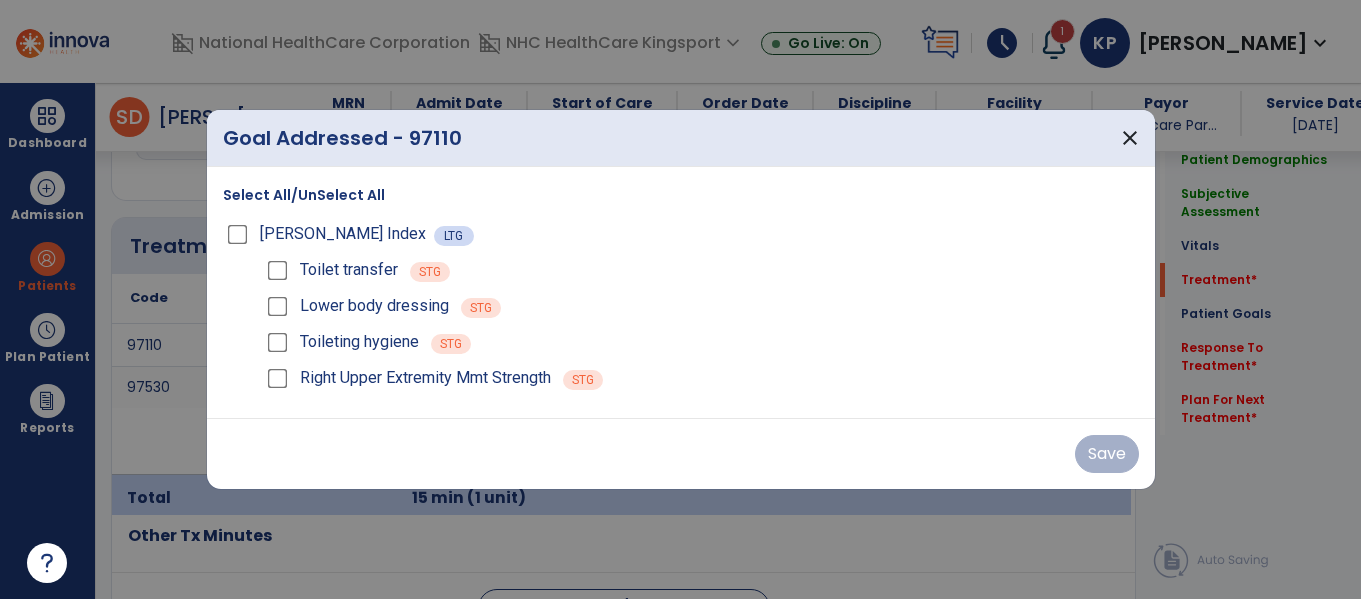scroll, scrollTop: 1237, scrollLeft: 0, axis: vertical 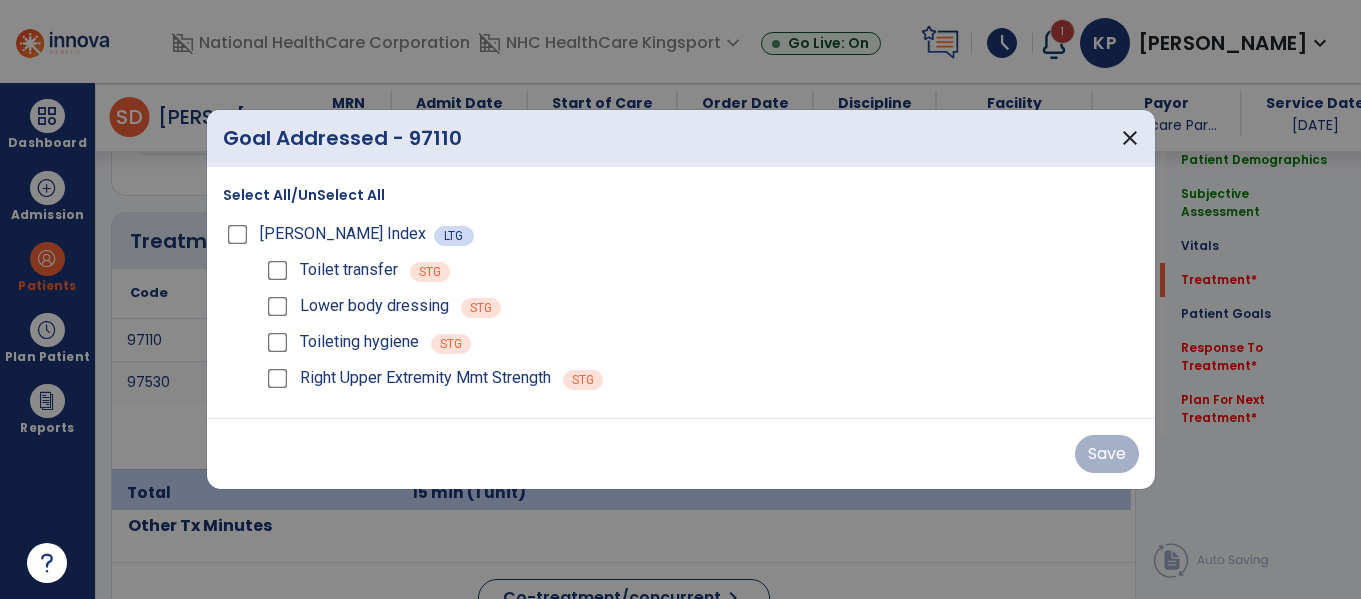 click on "Right Upper Extremity Mmt Strength" at bounding box center (407, 378) 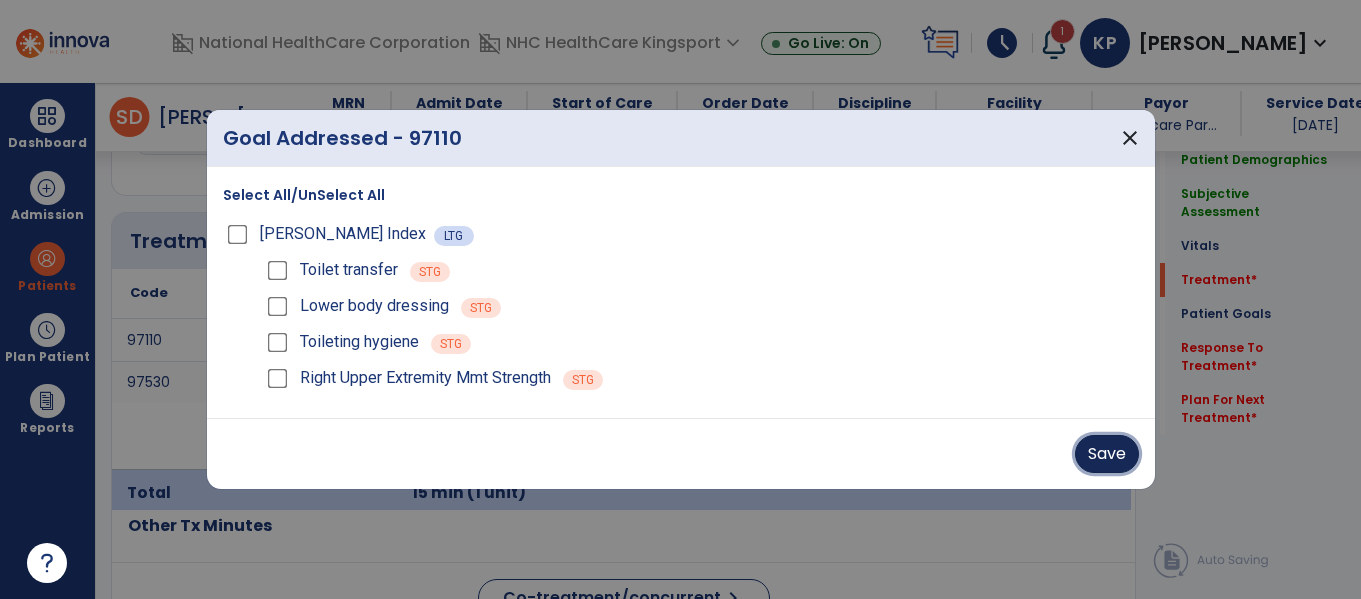 click on "Save" at bounding box center [1107, 454] 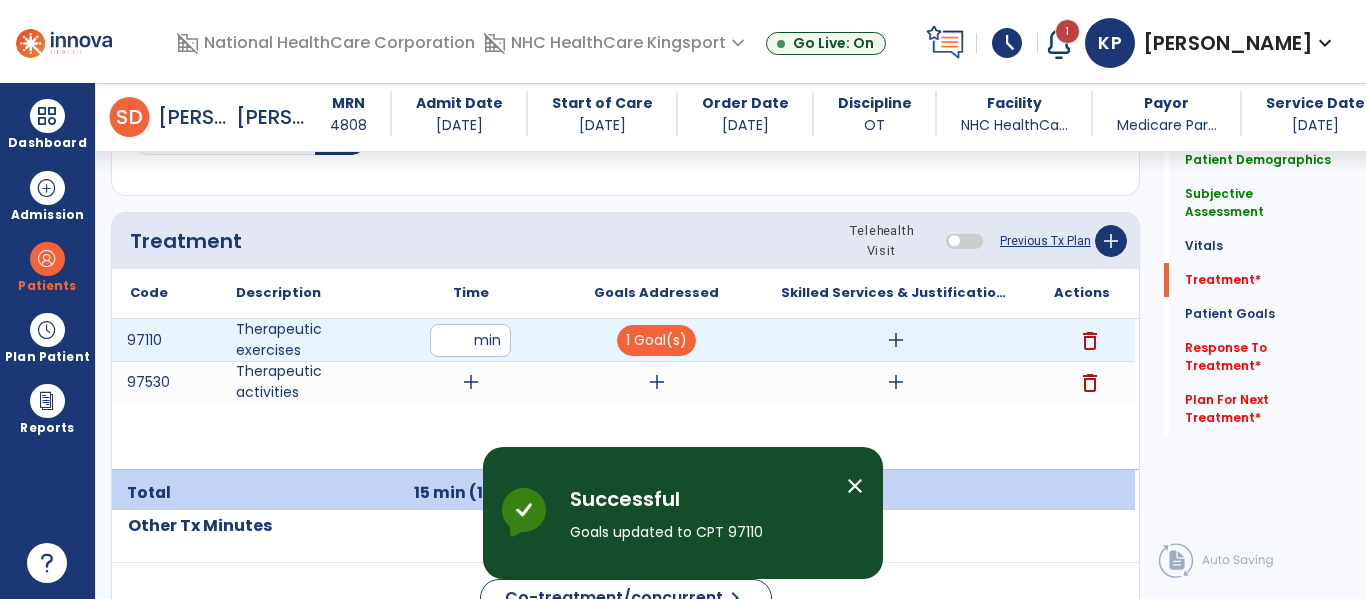 click on "add" at bounding box center [896, 340] 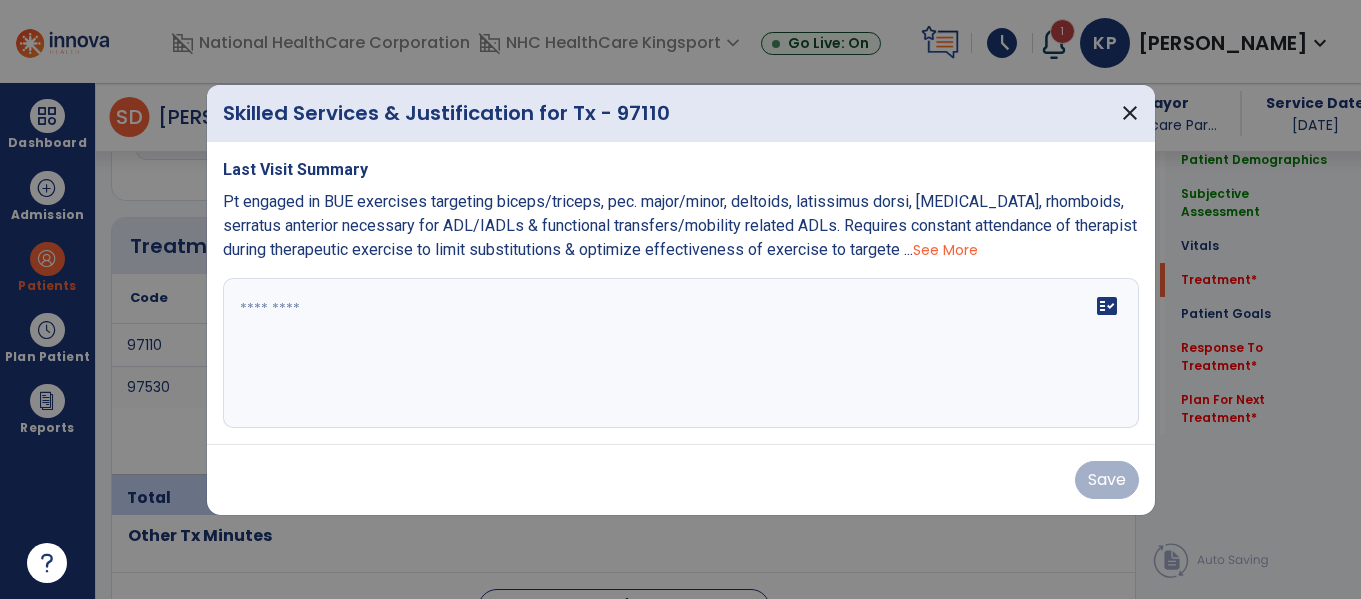scroll, scrollTop: 1237, scrollLeft: 0, axis: vertical 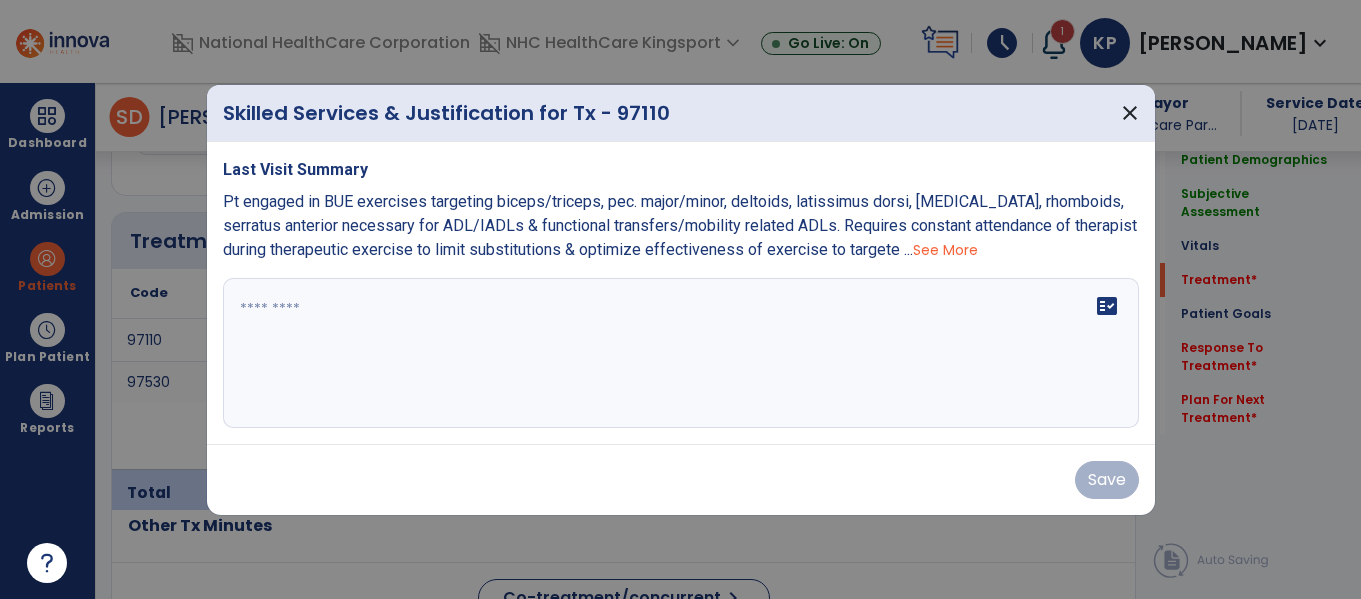 click at bounding box center [681, 353] 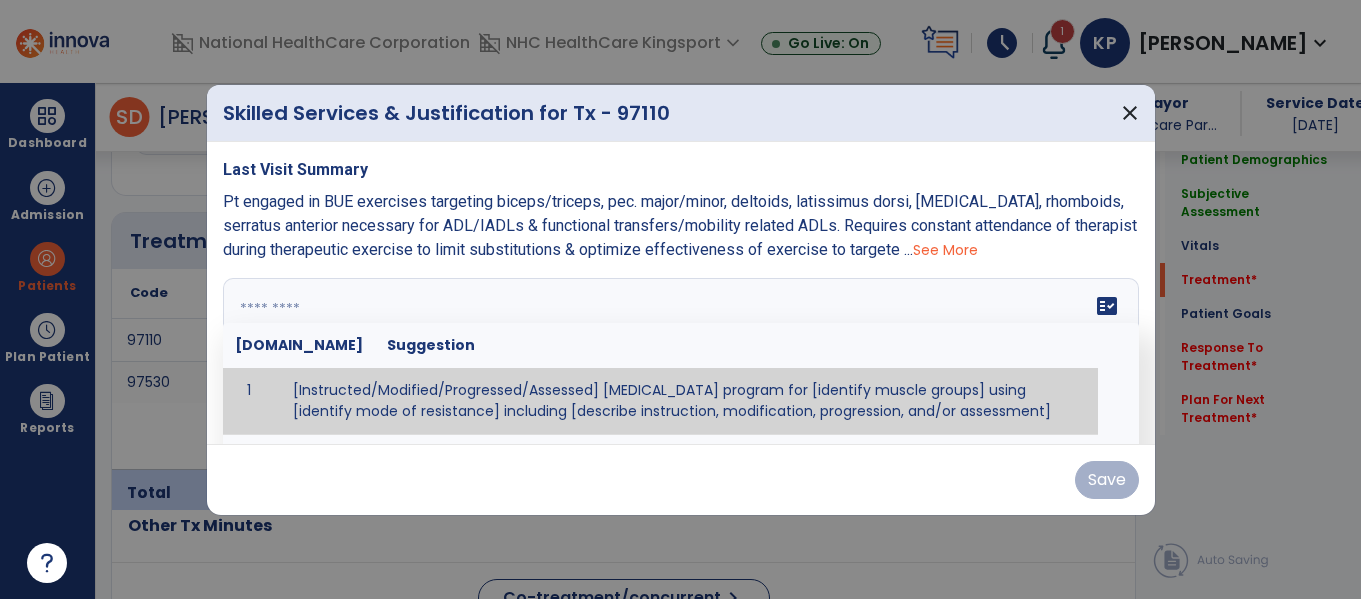 paste on "**********" 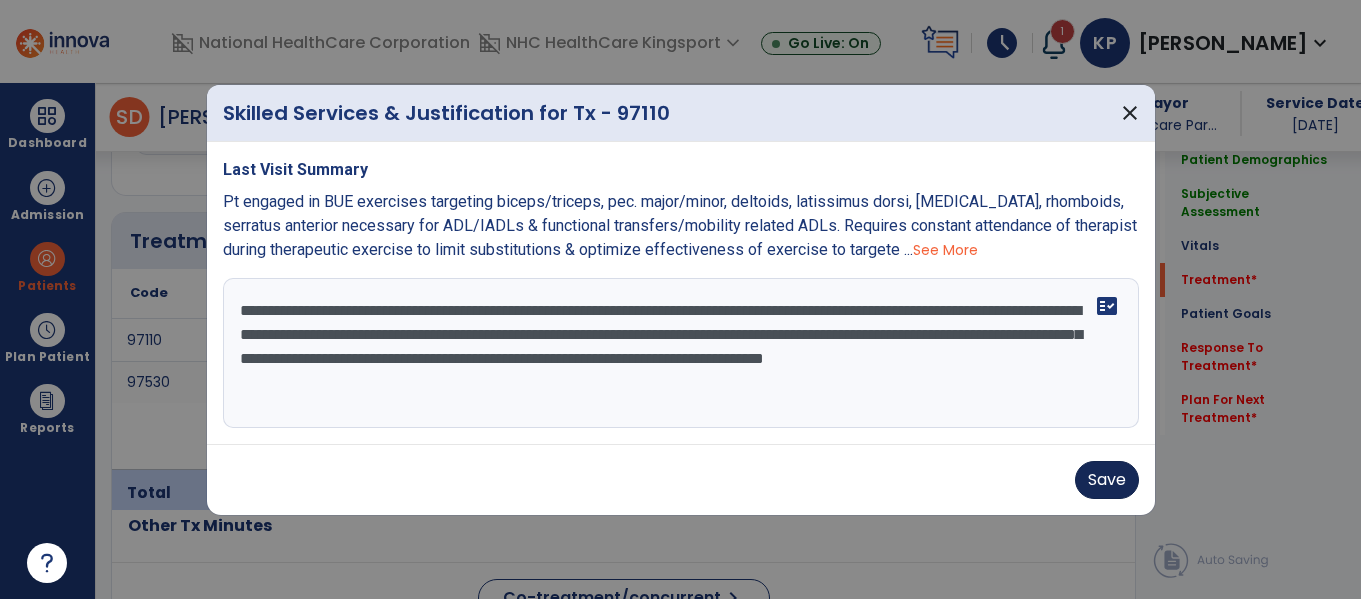 type on "**********" 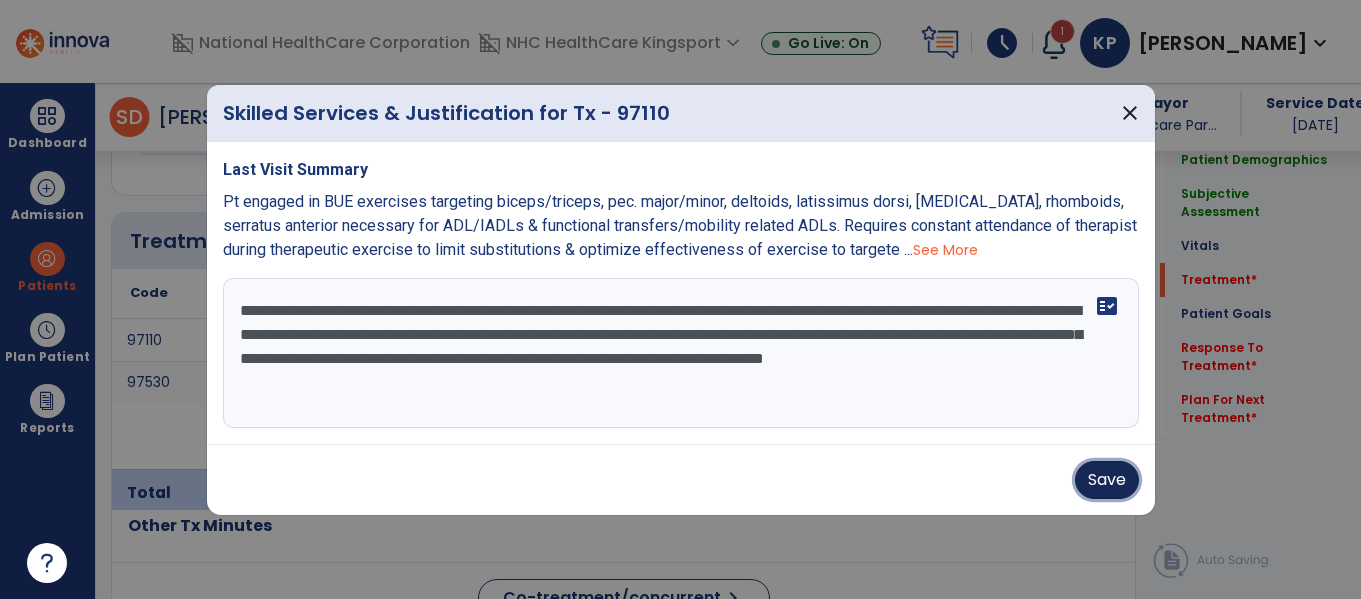 click on "Save" at bounding box center [1107, 480] 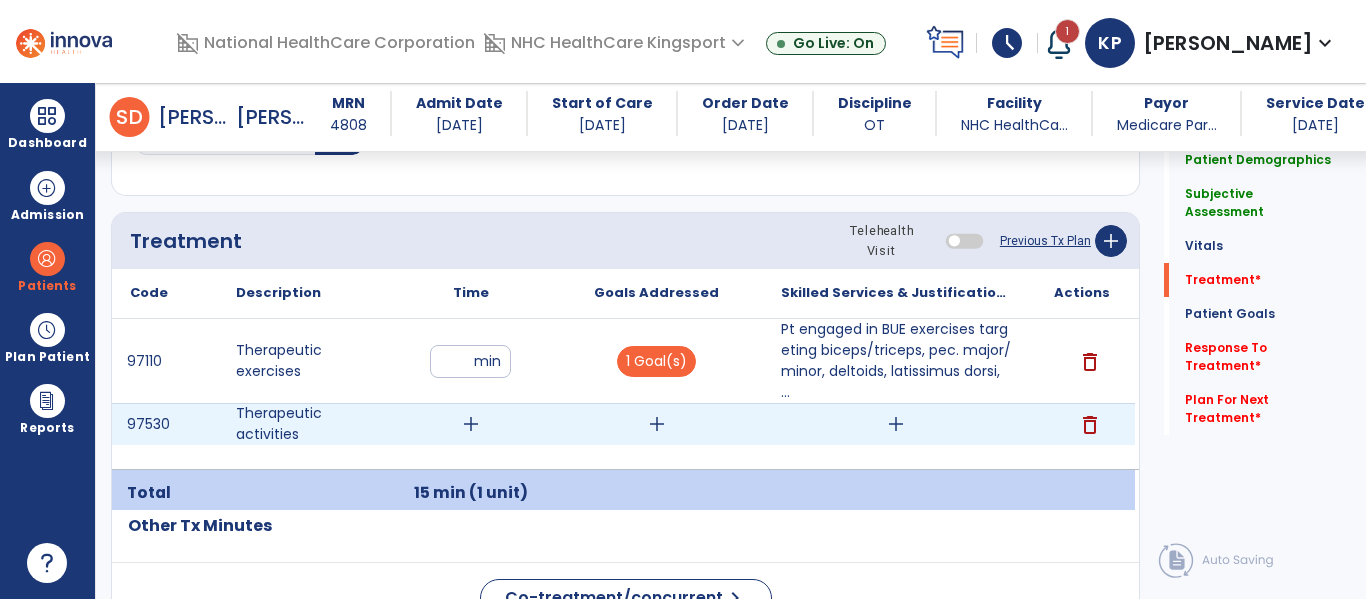 click on "add" at bounding box center [471, 424] 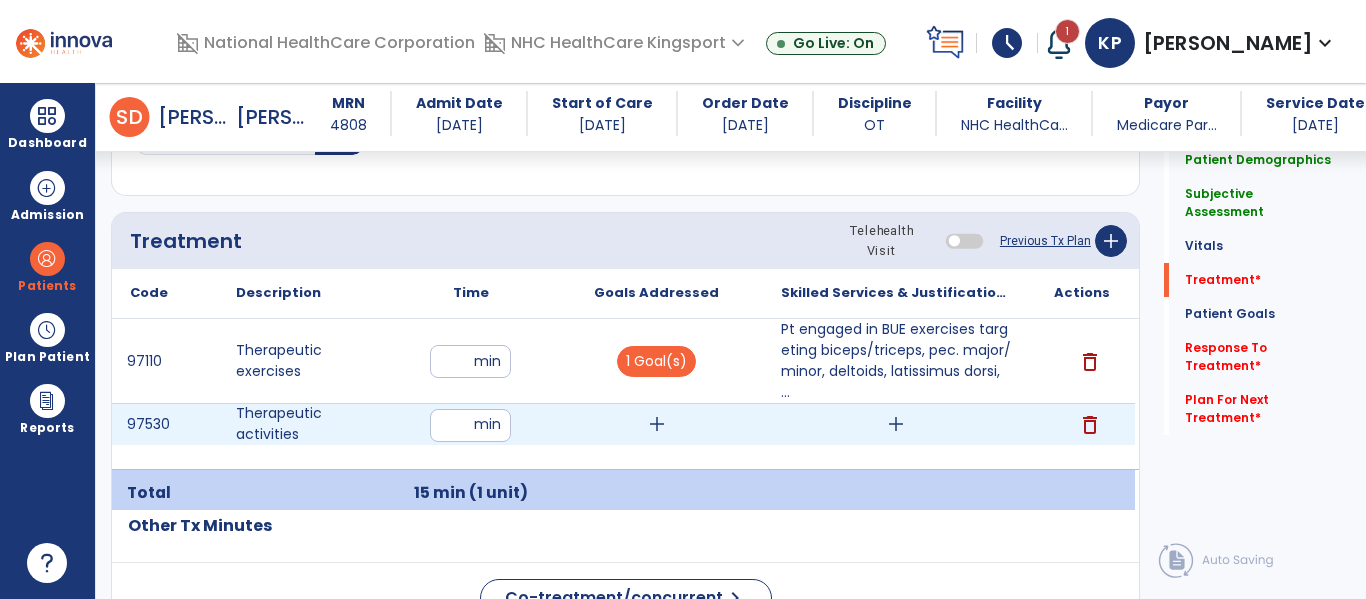 type on "**" 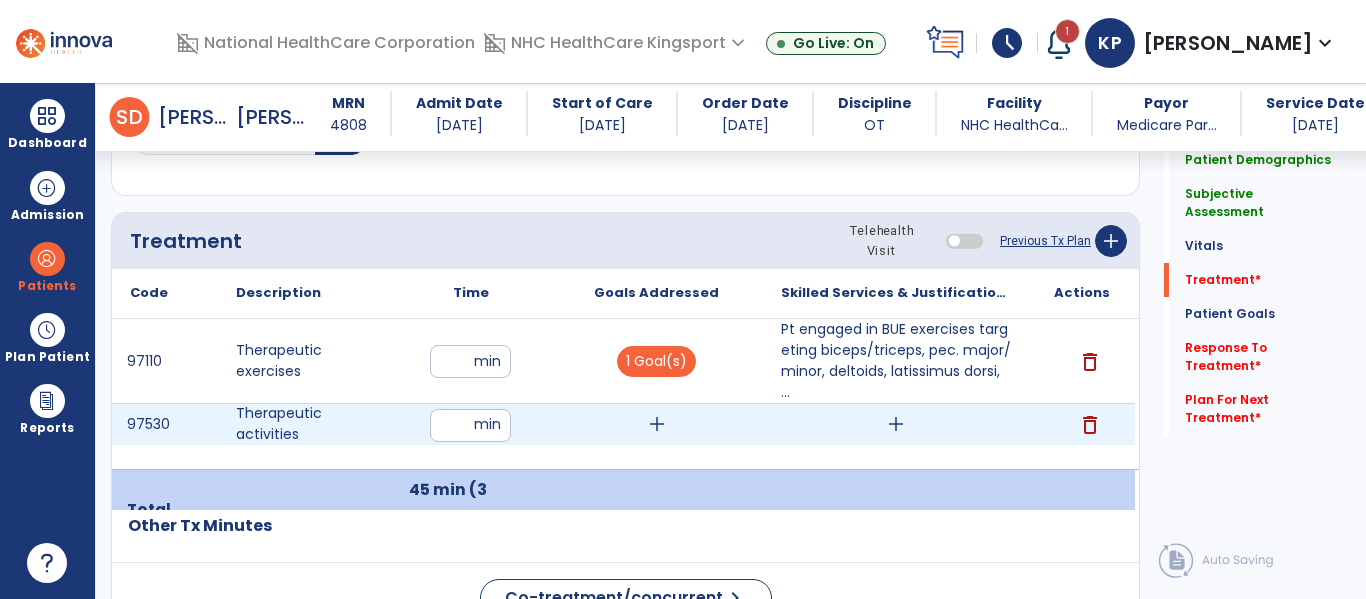 click on "add" at bounding box center (657, 424) 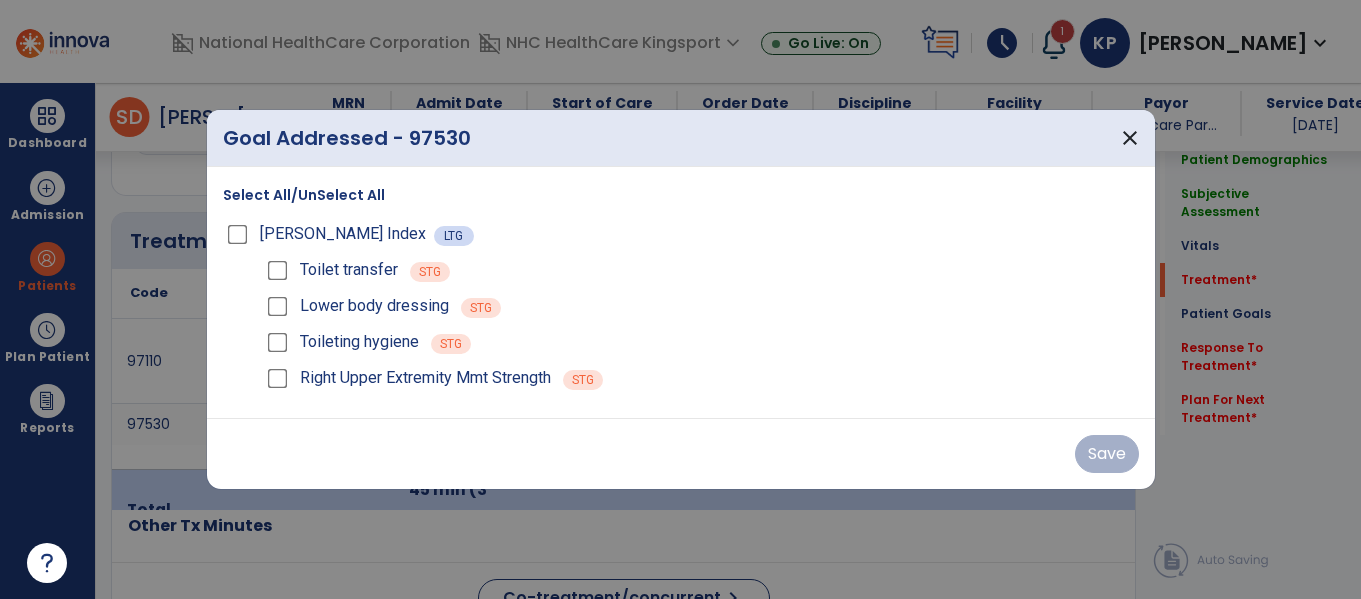 scroll, scrollTop: 1237, scrollLeft: 0, axis: vertical 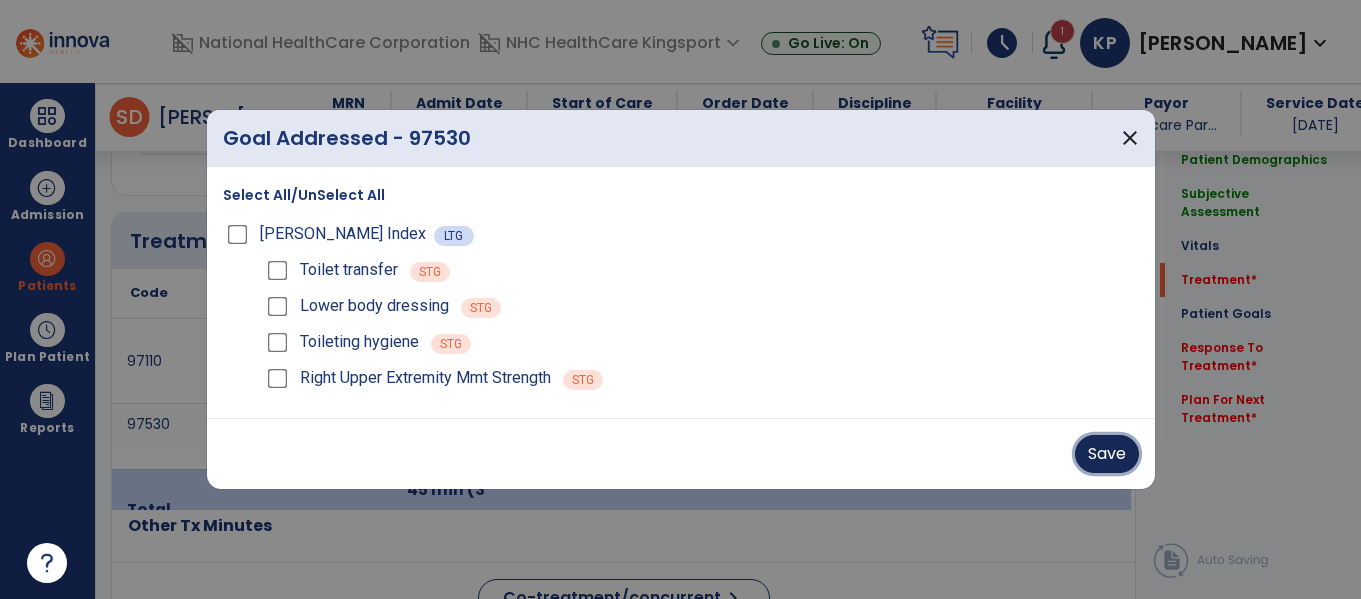 click on "Save" at bounding box center (1107, 454) 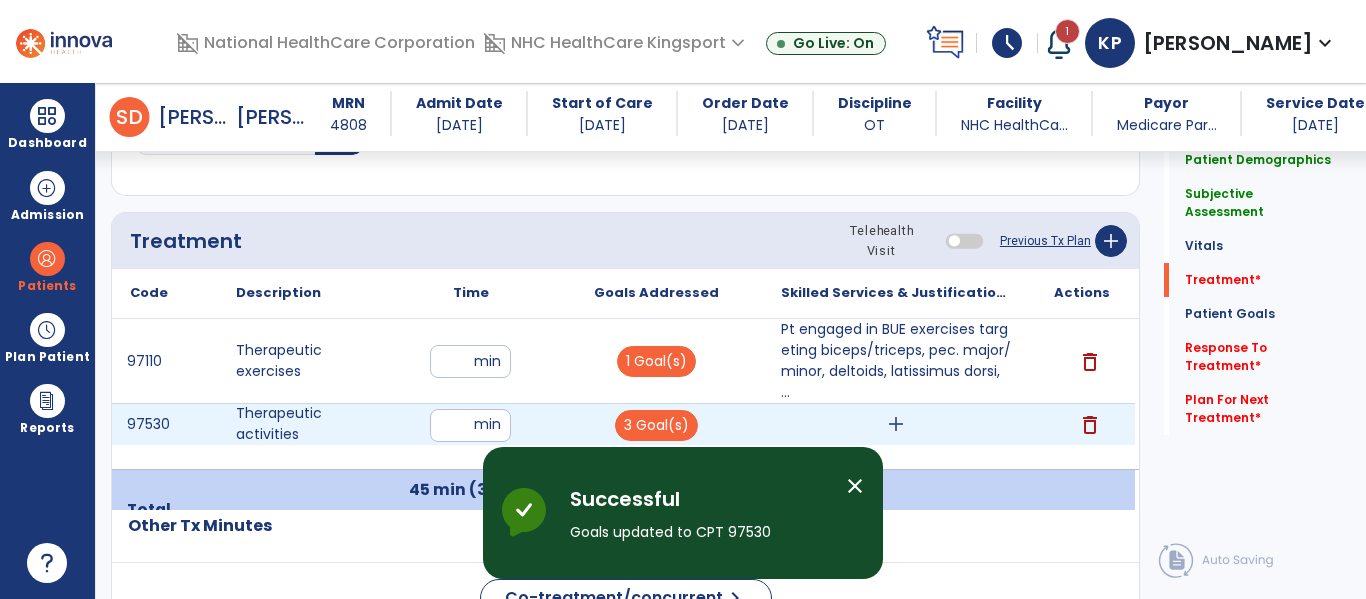 click on "add" at bounding box center (896, 424) 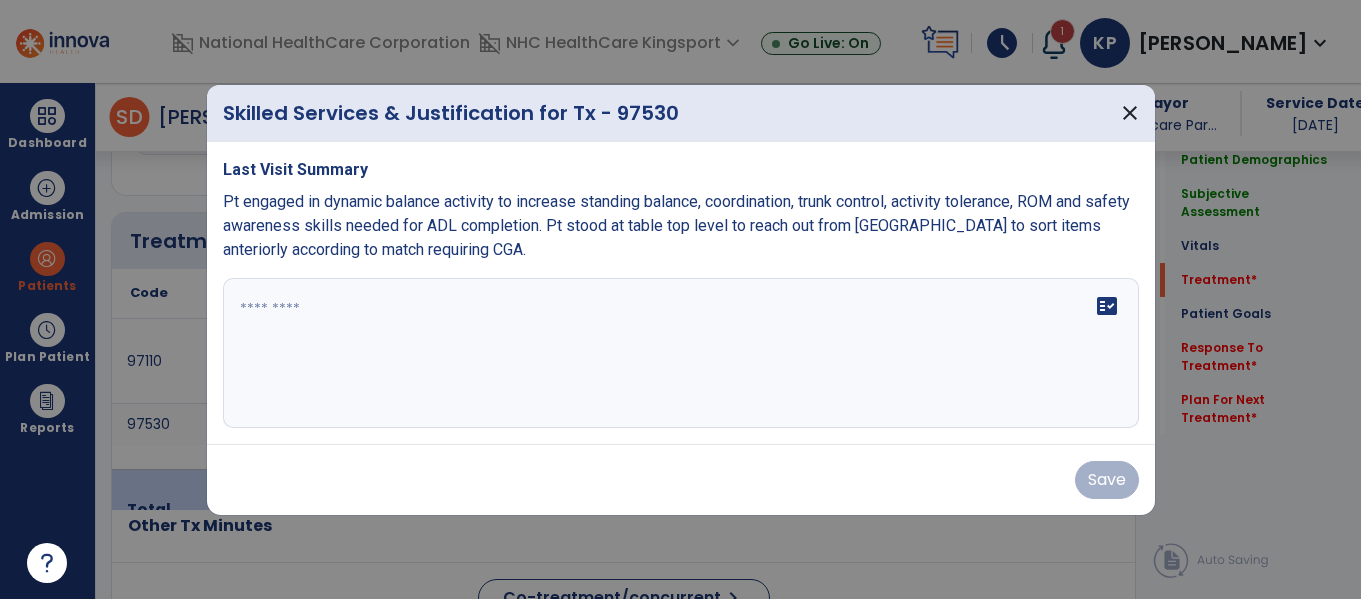 scroll, scrollTop: 1237, scrollLeft: 0, axis: vertical 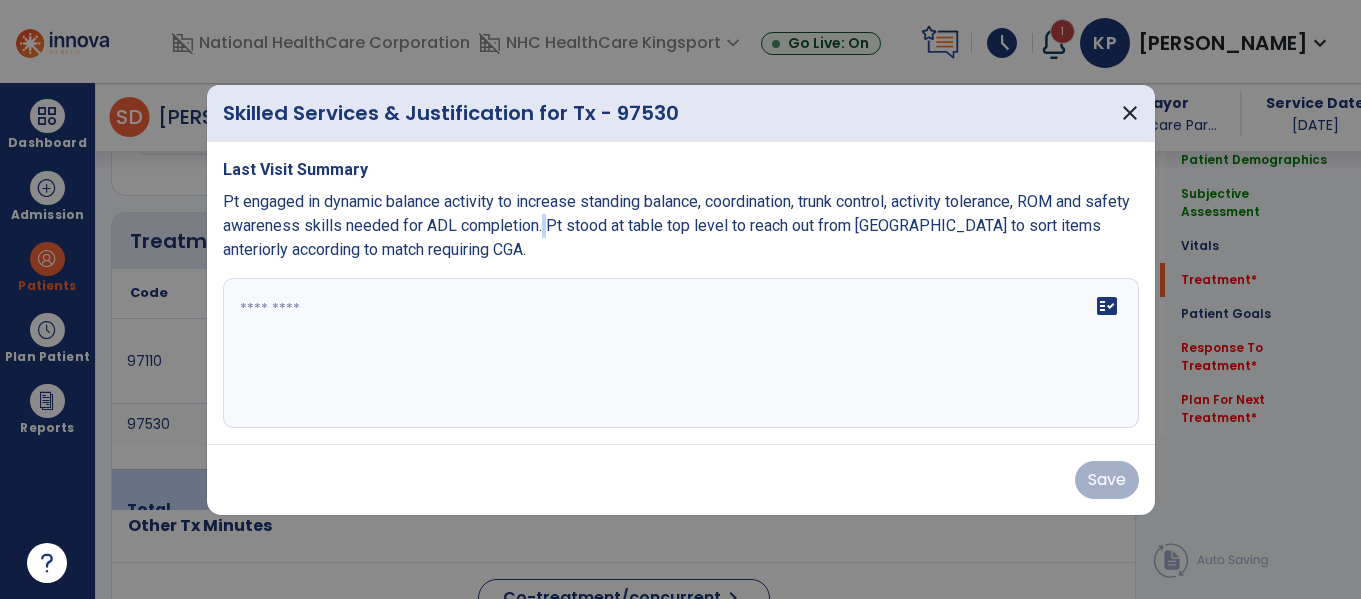click on "Pt engaged in dynamic balance activity to increase standing balance, coordination, trunk control, activity tolerance, ROM and safety awareness skills needed for ADL completion. Pt stood at table top level to reach out from BOS to sort items anteriorly according to match requiring CGA." at bounding box center [676, 225] 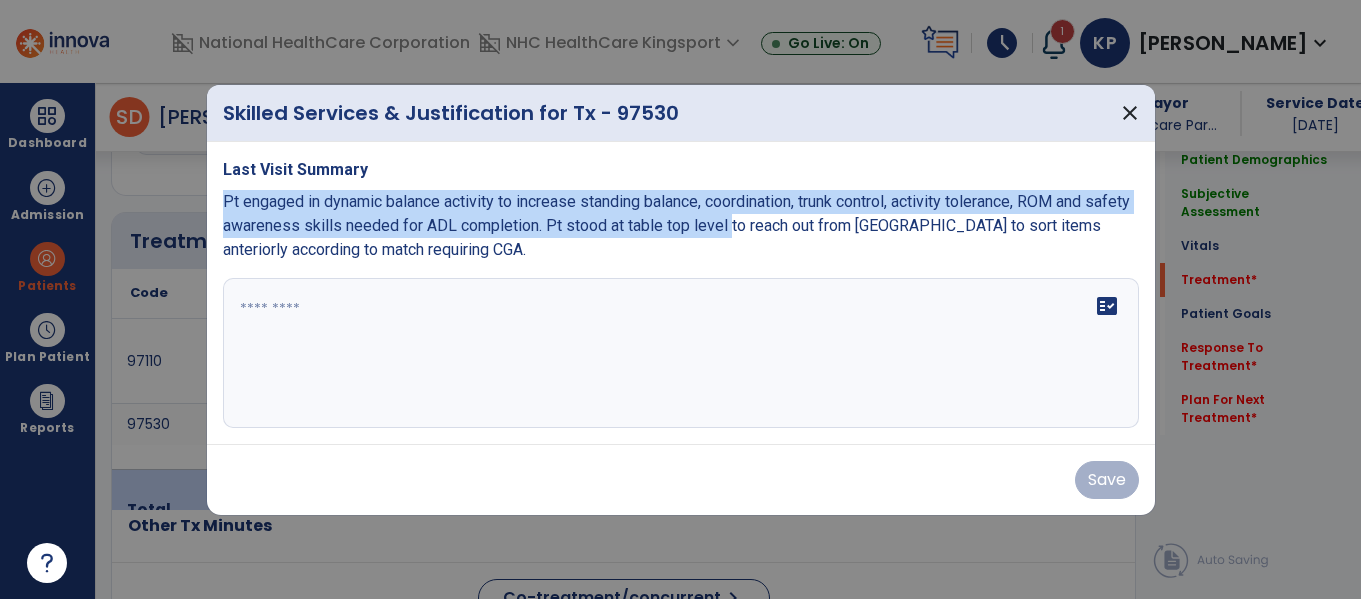 drag, startPoint x: 774, startPoint y: 226, endPoint x: 211, endPoint y: 198, distance: 563.69586 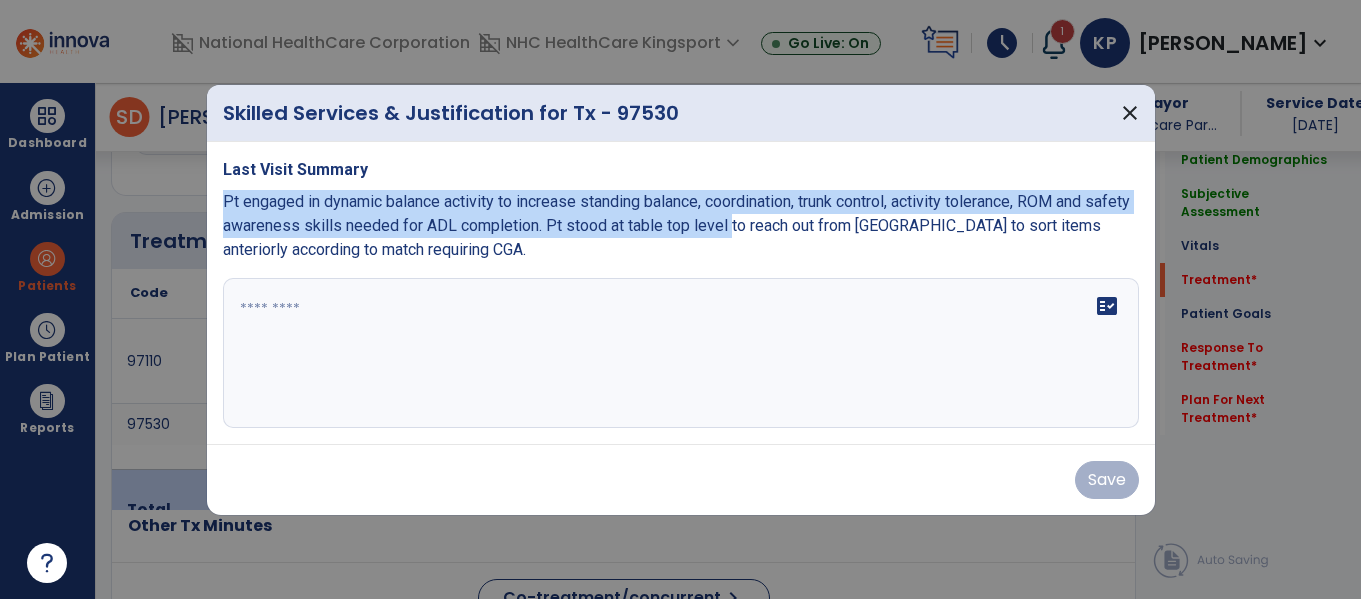 click on "Last Visit Summary Pt engaged in dynamic balance activity to increase standing balance, coordination, trunk control, activity tolerance, ROM and safety awareness skills needed for ADL completion. Pt stood at table top level to reach out from BOS to sort items anteriorly according to match requiring CGA.    fact_check" at bounding box center (681, 293) 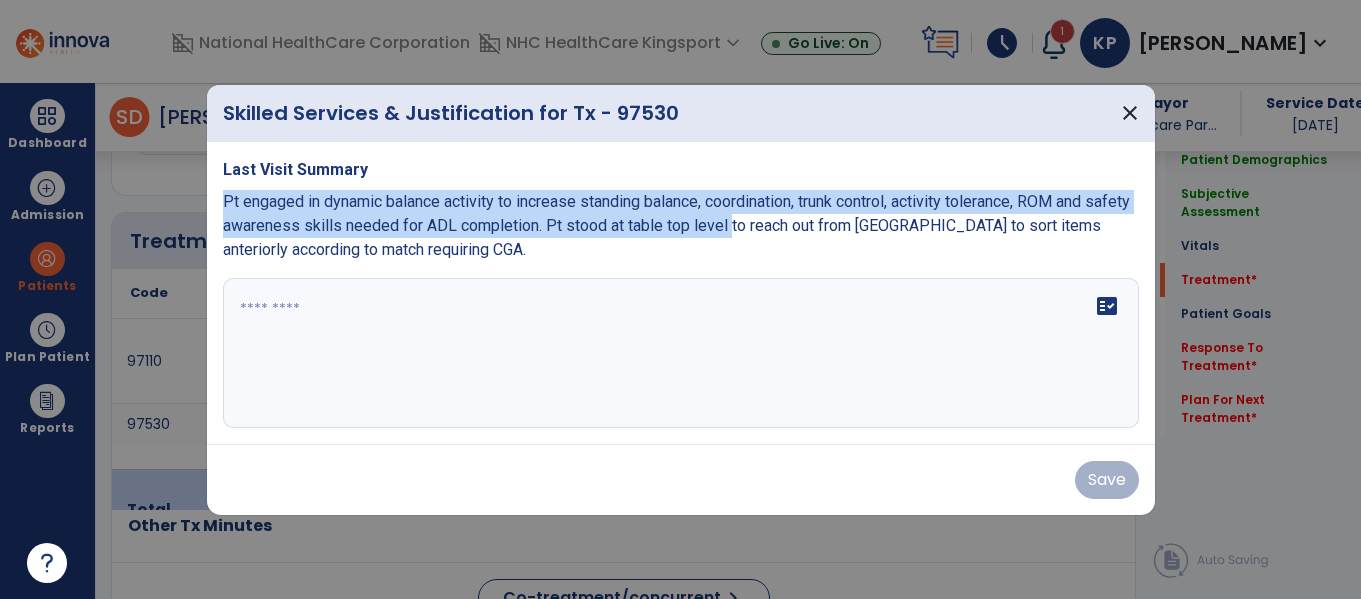 copy on "Pt engaged in dynamic balance activity to increase standing balance, coordination, trunk control, activity tolerance, ROM and safety awareness skills needed for ADL completion. Pt stood at table top level" 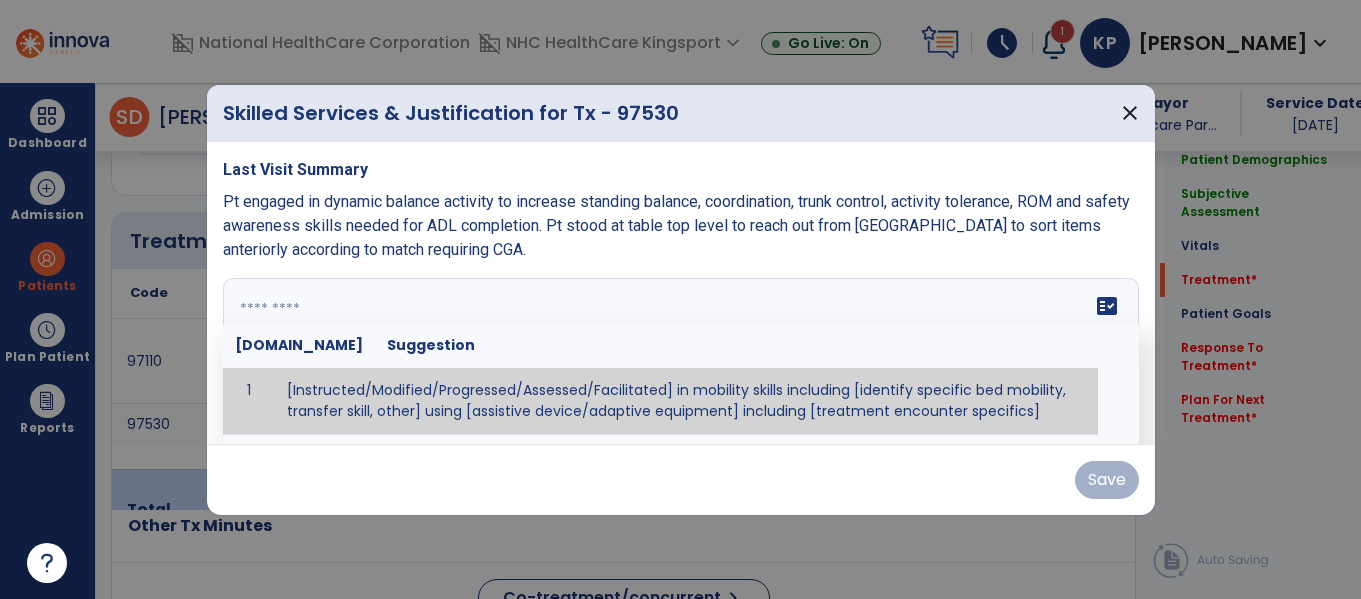 click at bounding box center (678, 353) 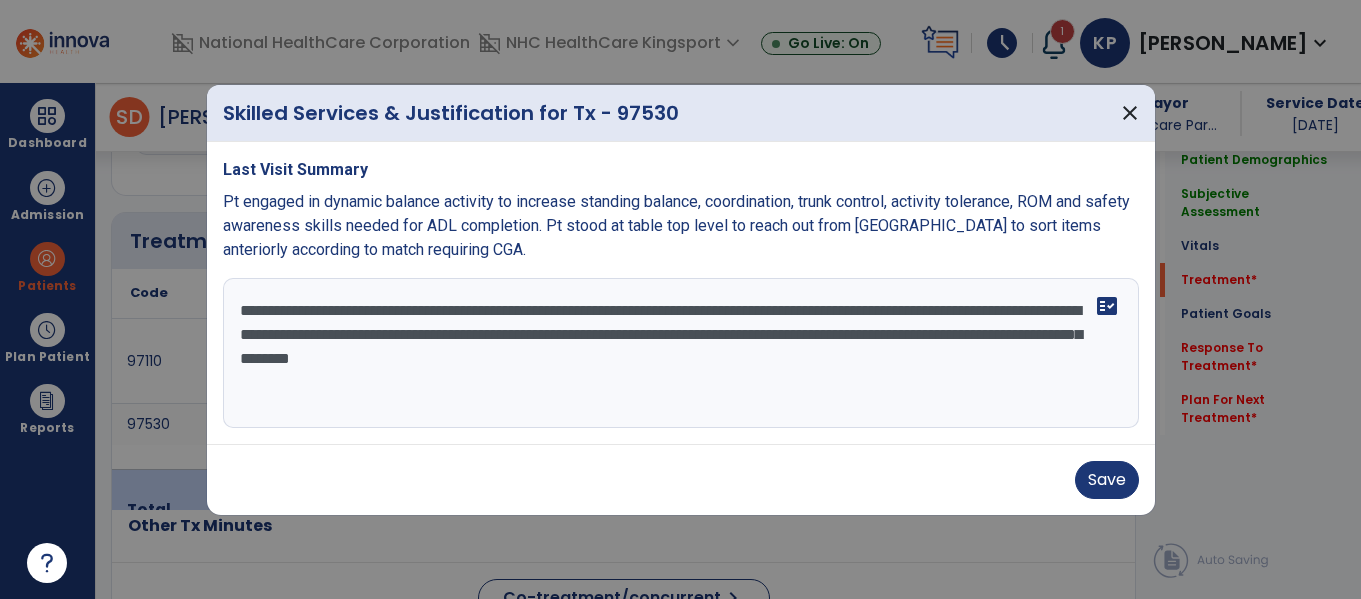type on "**********" 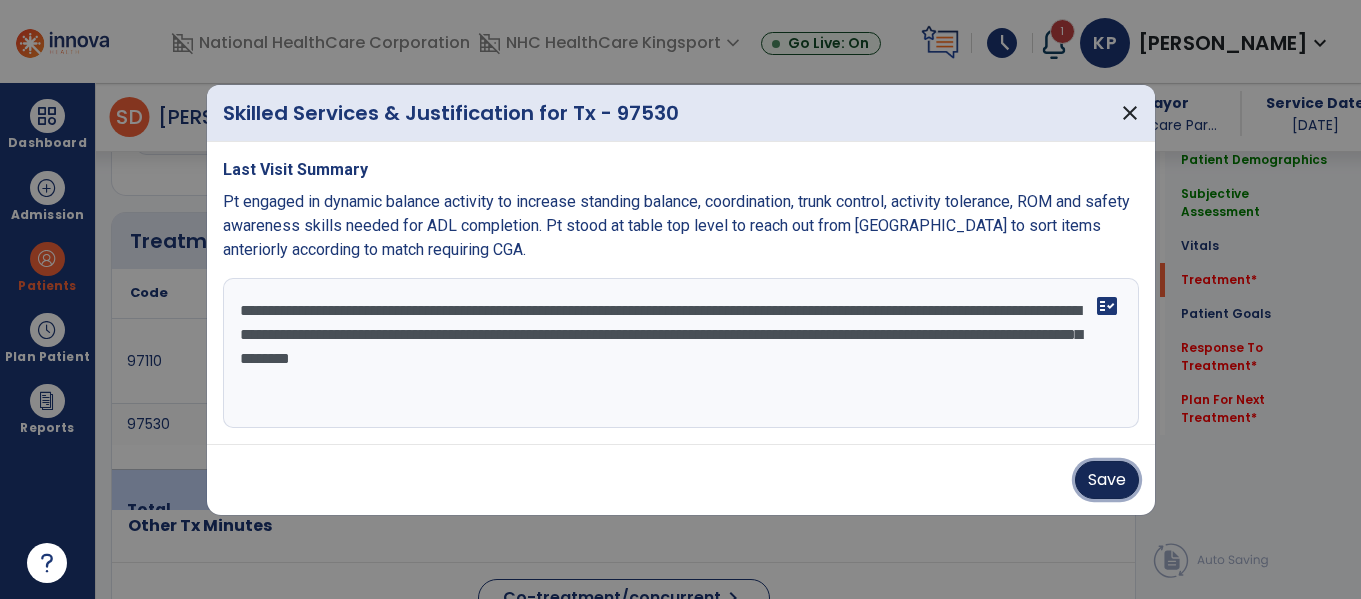 click on "Save" at bounding box center (1107, 480) 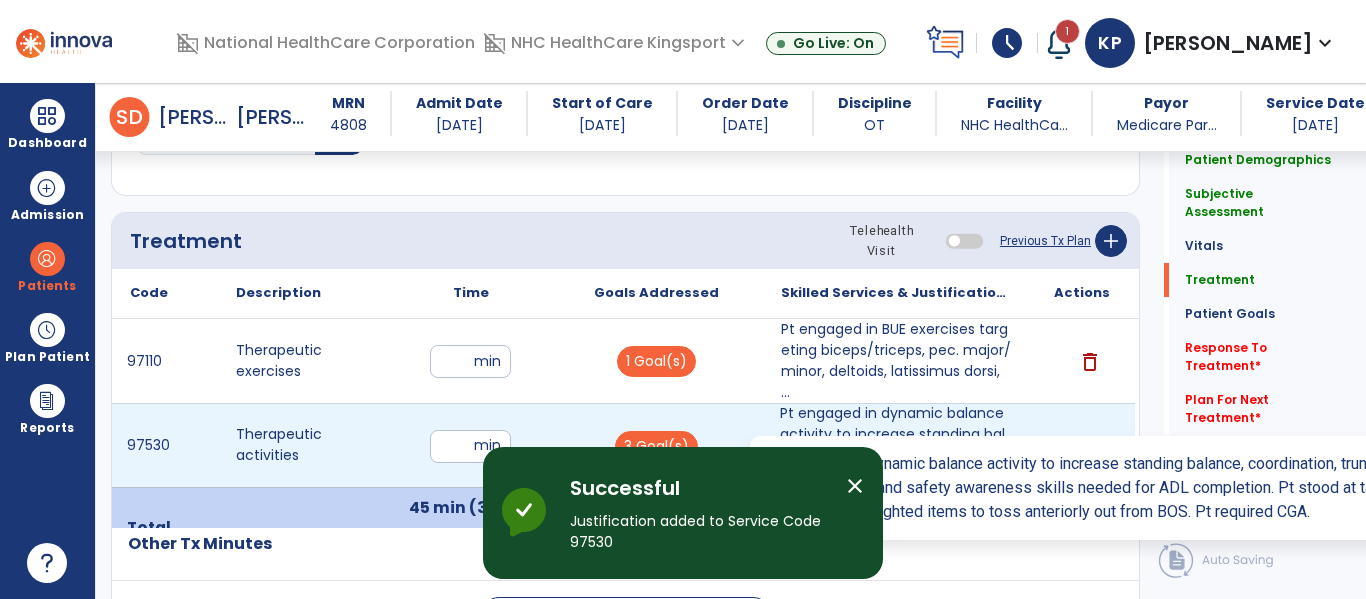 click on "Pt engaged in dynamic balance activity to increase standing balance, coordination, trunk control, ac..." at bounding box center (896, 445) 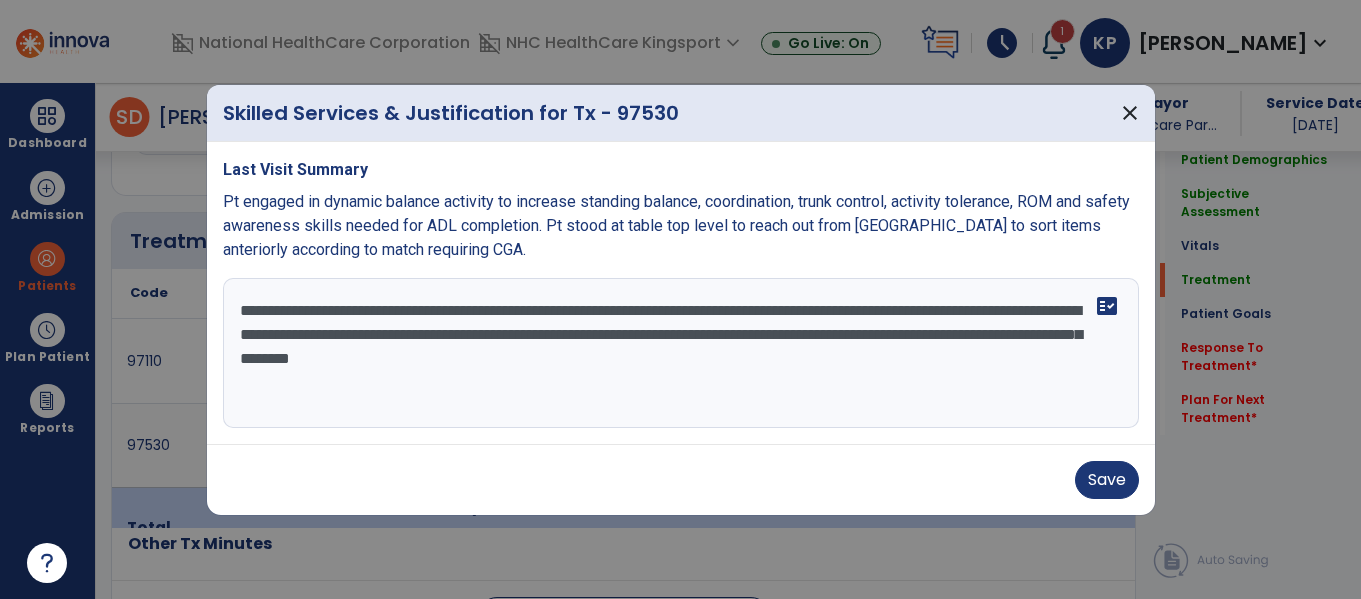 scroll, scrollTop: 1237, scrollLeft: 0, axis: vertical 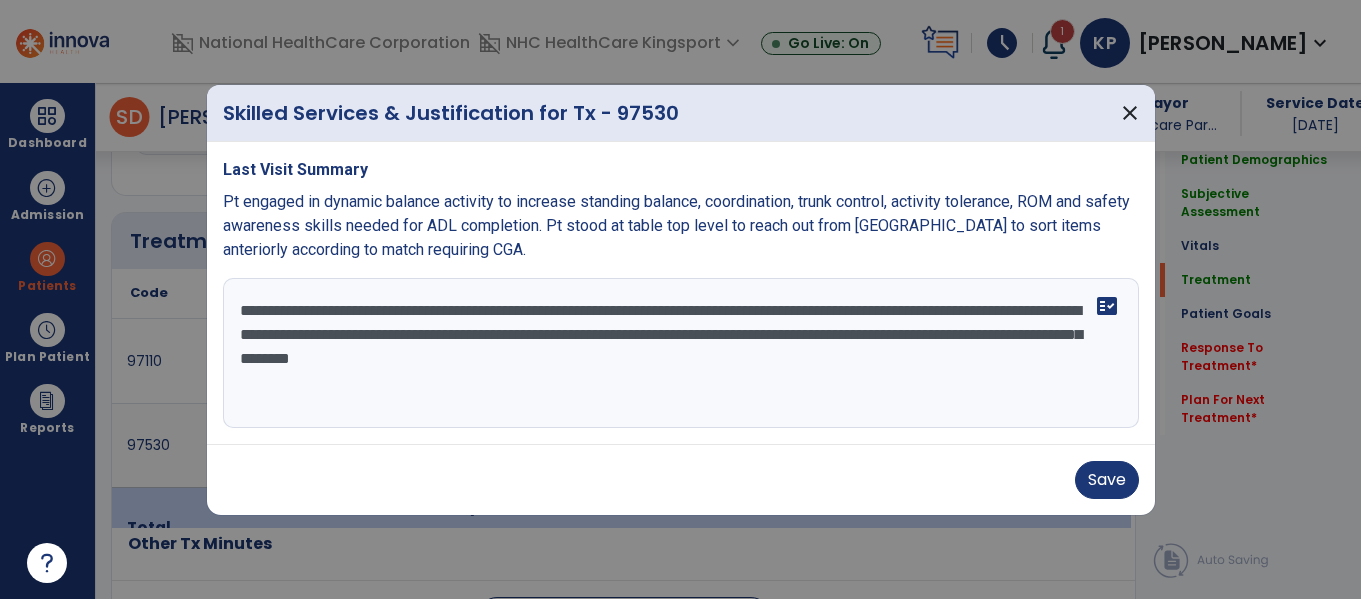 click on "**********" at bounding box center [681, 353] 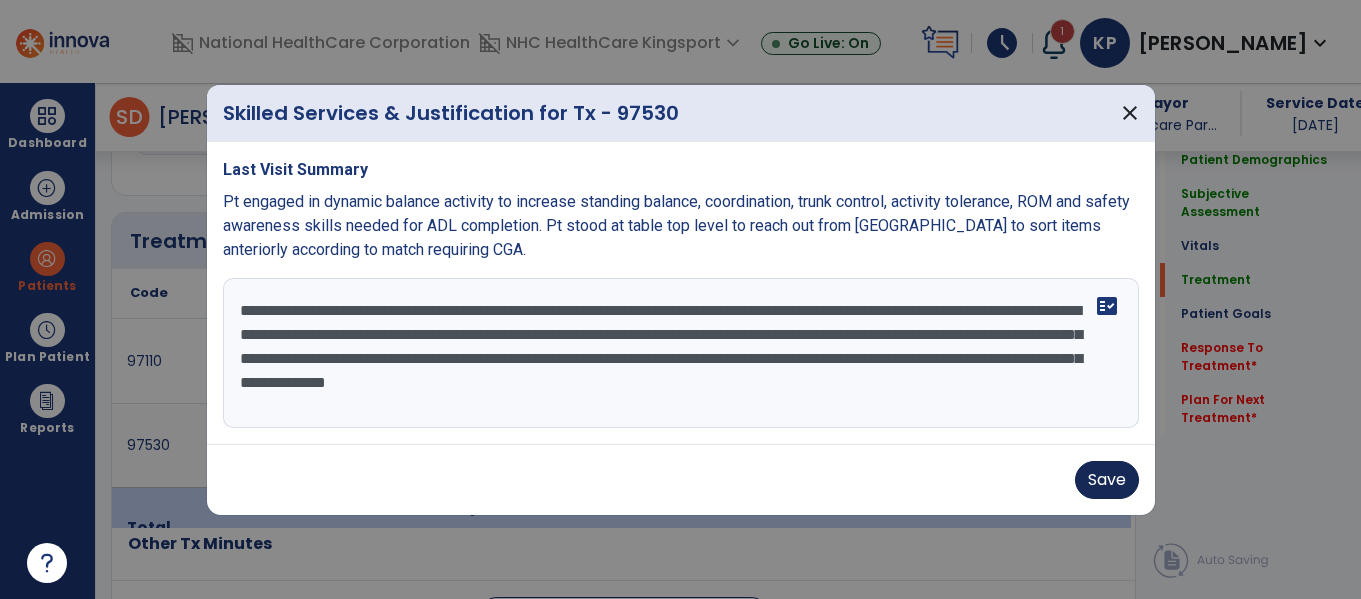 type on "**********" 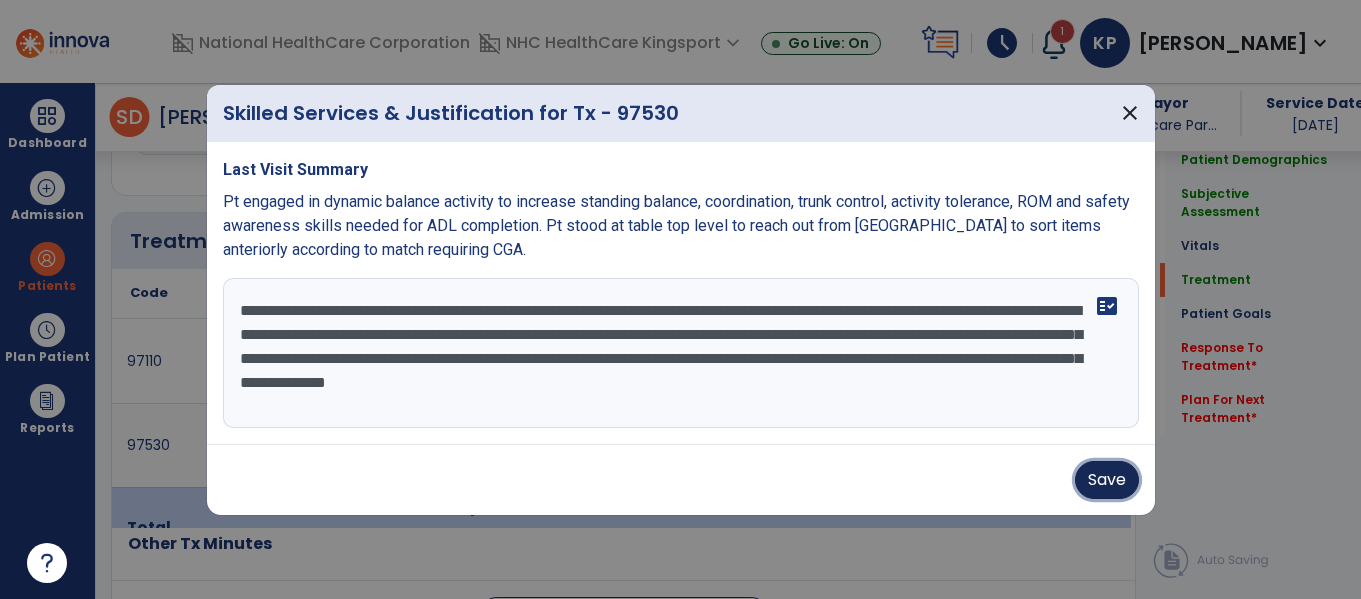 click on "Save" at bounding box center (1107, 480) 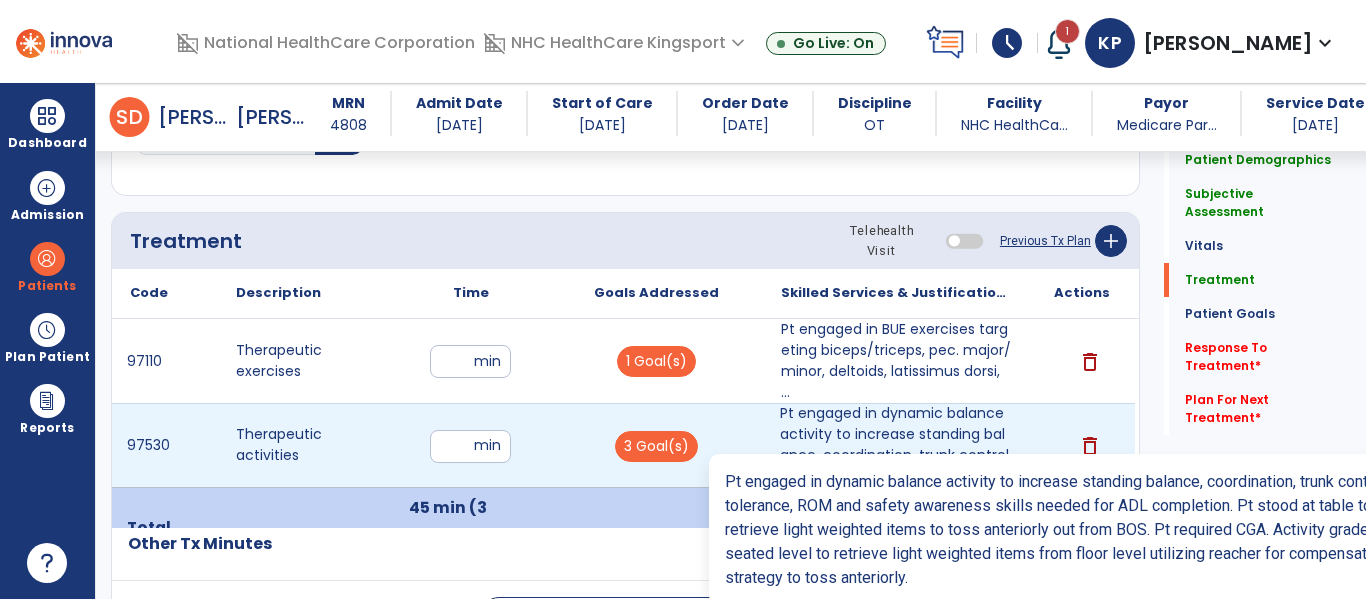 click on "Pt engaged in dynamic balance activity to increase standing balance, coordination, trunk control, ac..." at bounding box center [896, 445] 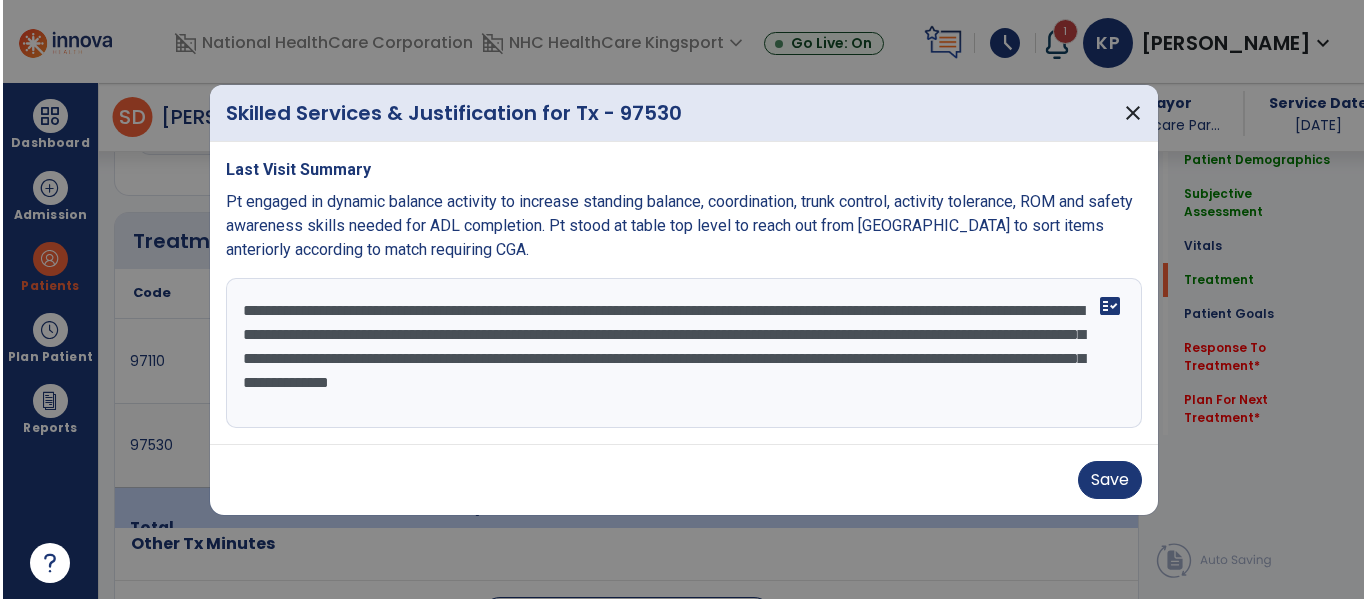 scroll, scrollTop: 1237, scrollLeft: 0, axis: vertical 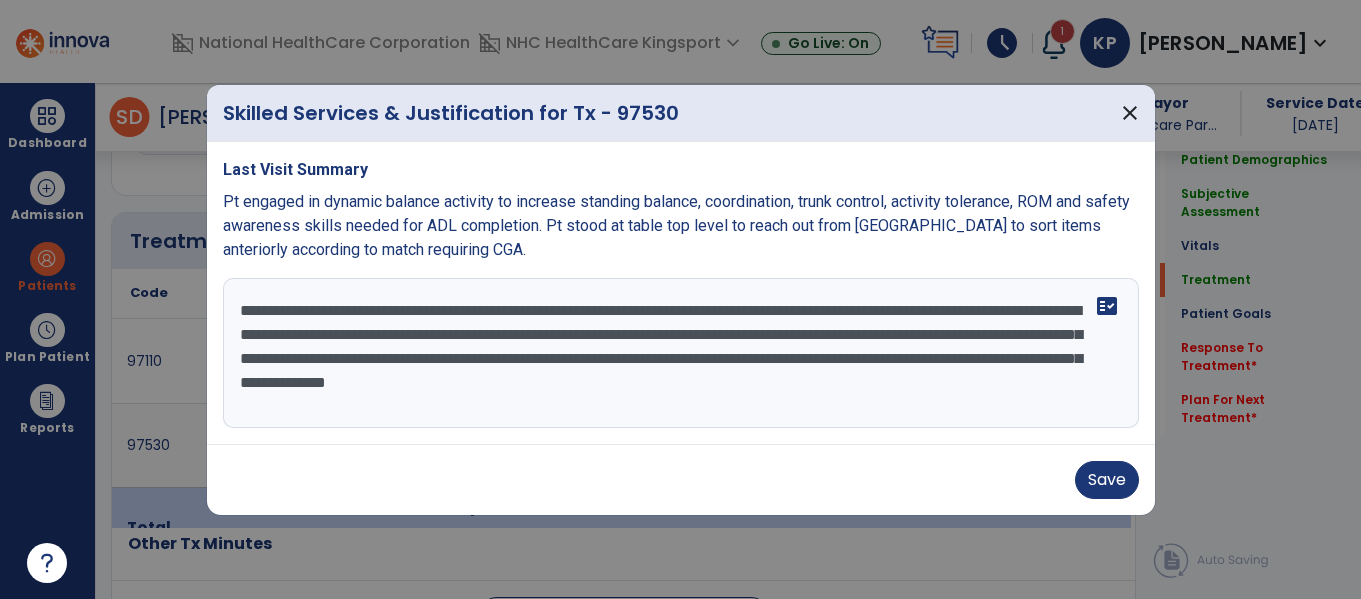 click on "**********" at bounding box center [681, 353] 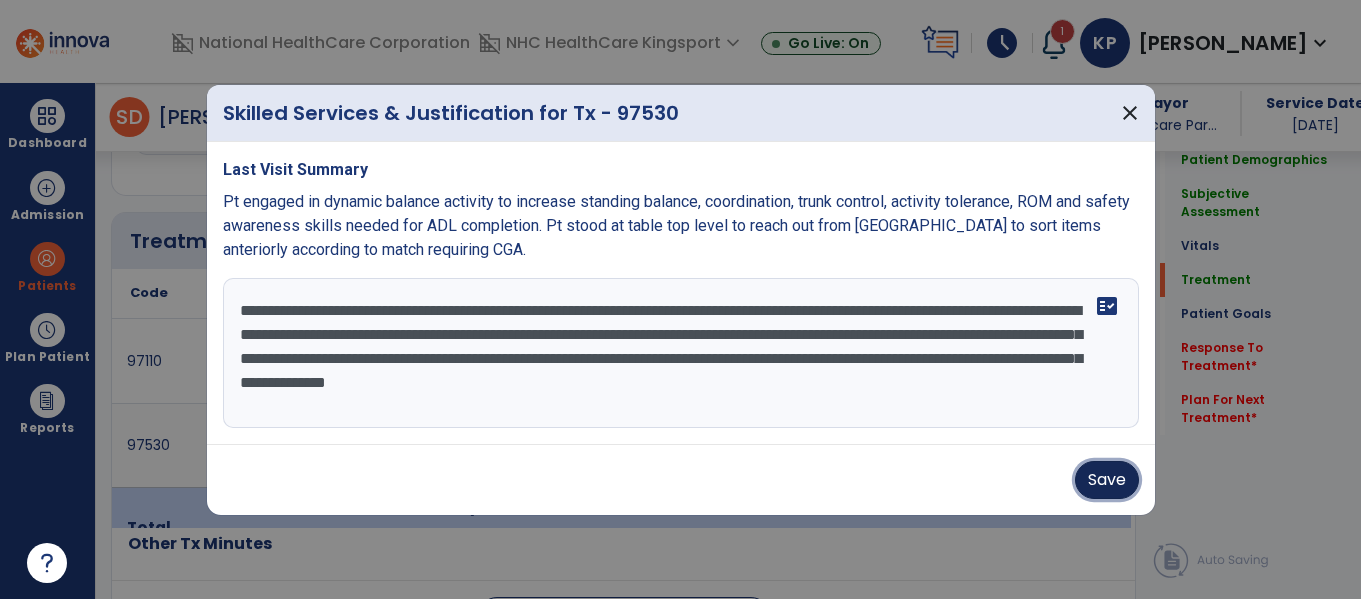 click on "Save" at bounding box center [1107, 480] 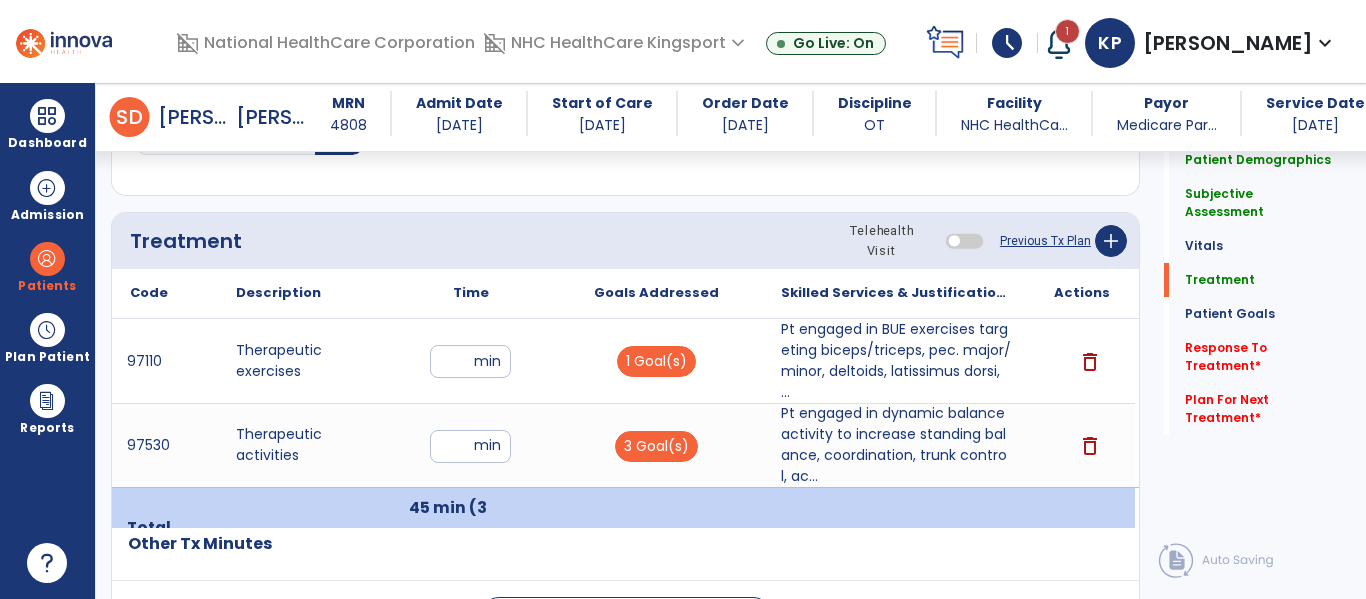 click at bounding box center [656, 528] 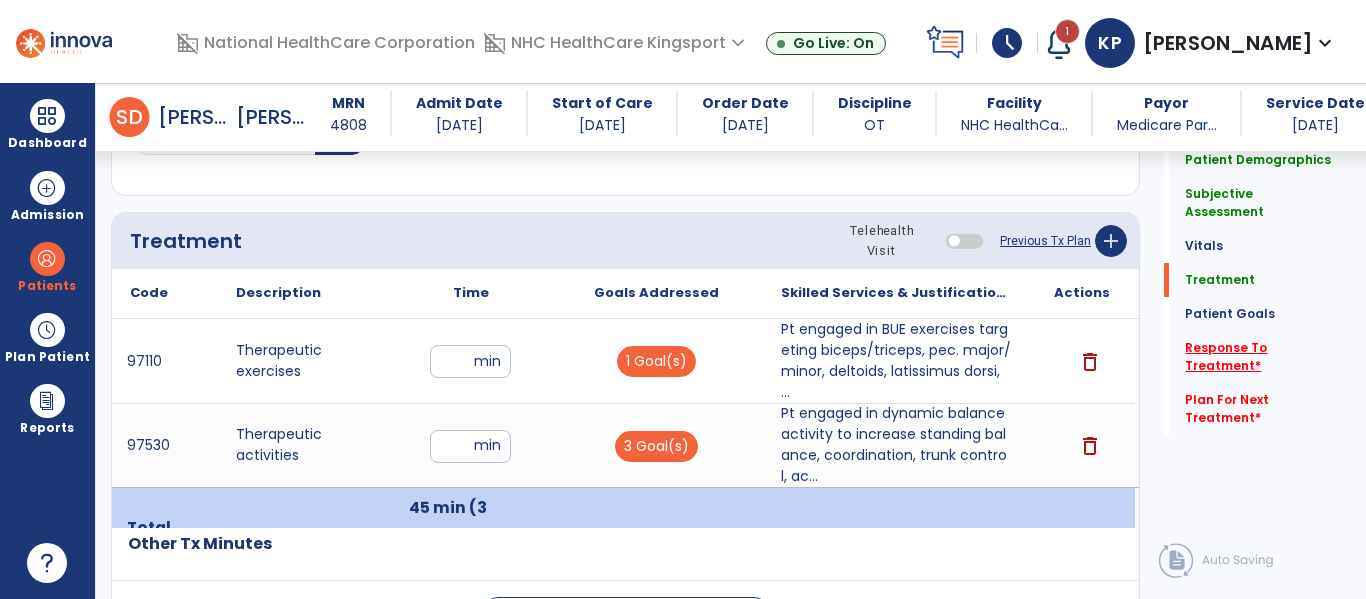 click on "Response To Treatment   *" 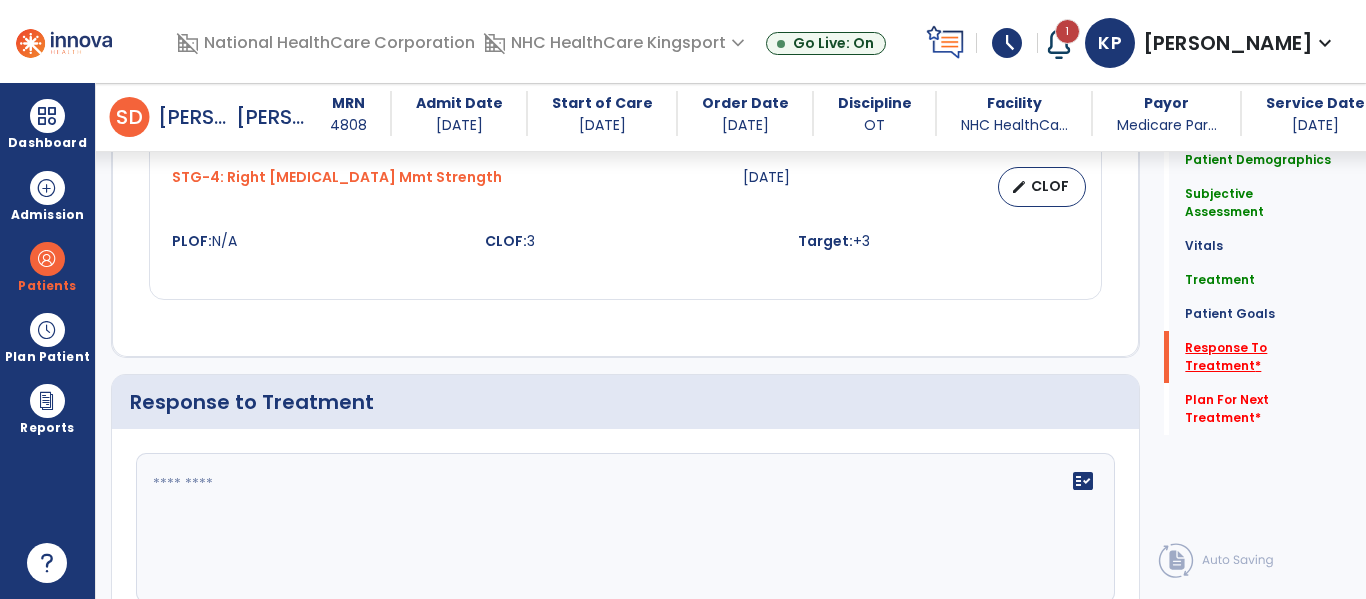 scroll, scrollTop: 2506, scrollLeft: 0, axis: vertical 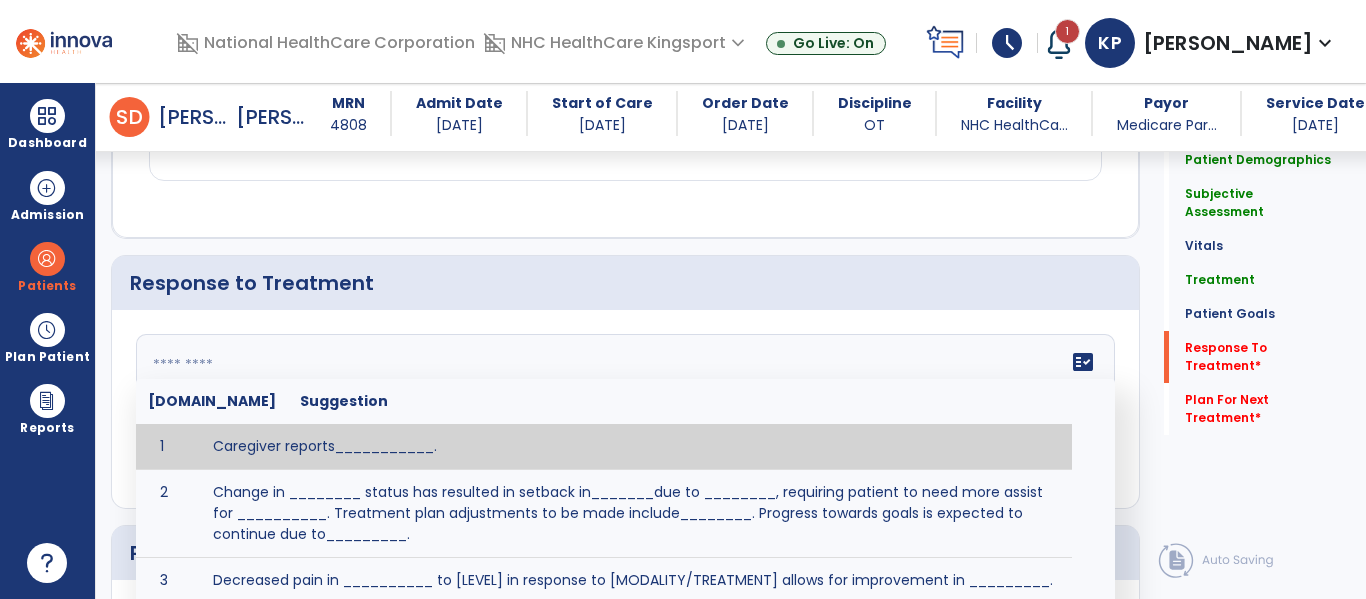 click on "fact_check  Sr.No Suggestion 1 Caregiver reports___________. 2 Change in ________ status has resulted in setback in_______due to ________, requiring patient to need more assist for __________.   Treatment plan adjustments to be made include________.  Progress towards goals is expected to continue due to_________. 3 Decreased pain in __________ to [LEVEL] in response to [MODALITY/TREATMENT] allows for improvement in _________. 4 Functional gains in _______ have impacted the patient's ability to perform_________ with a reduction in assist levels to_________. 5 Functional progress this week has been significant due to__________. 6 Gains in ________ have improved the patient's ability to perform ______with decreased levels of assist to___________. 7 Improvement in ________allows patient to tolerate higher levels of challenges in_________. 8 Pain in [AREA] has decreased to [LEVEL] in response to [TREATMENT/MODALITY], allowing fore ease in completing__________. 9 10 11 12 13 14 15 16 17 18 19 20 21" 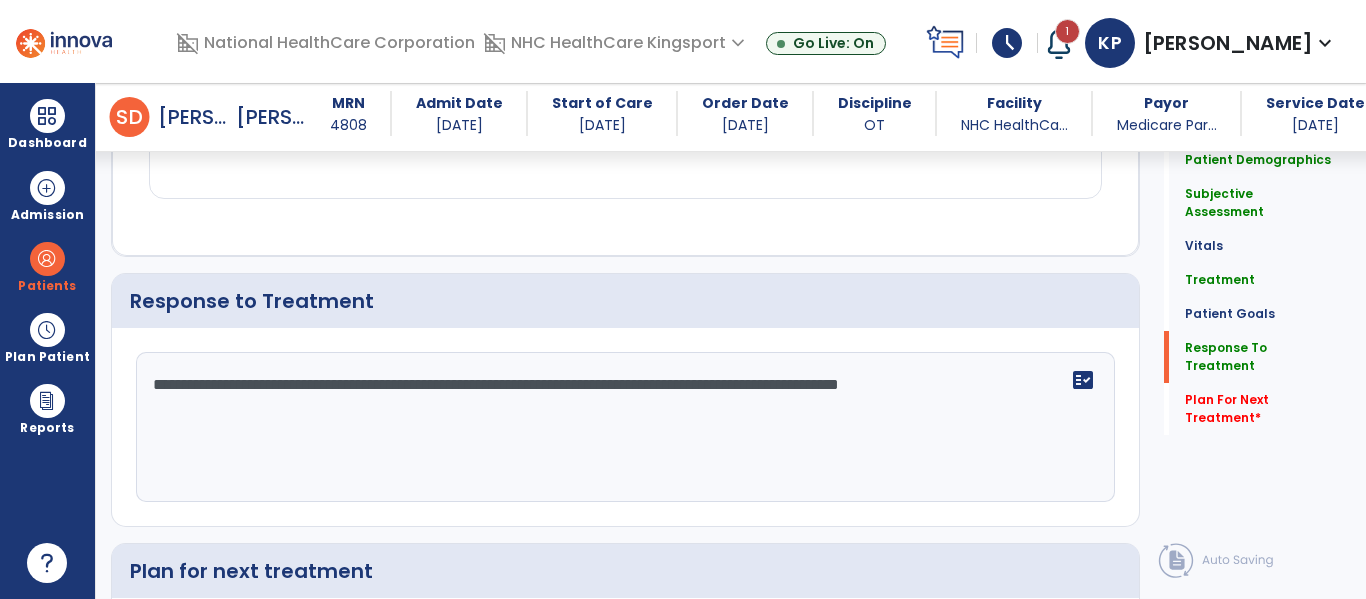 scroll, scrollTop: 2506, scrollLeft: 0, axis: vertical 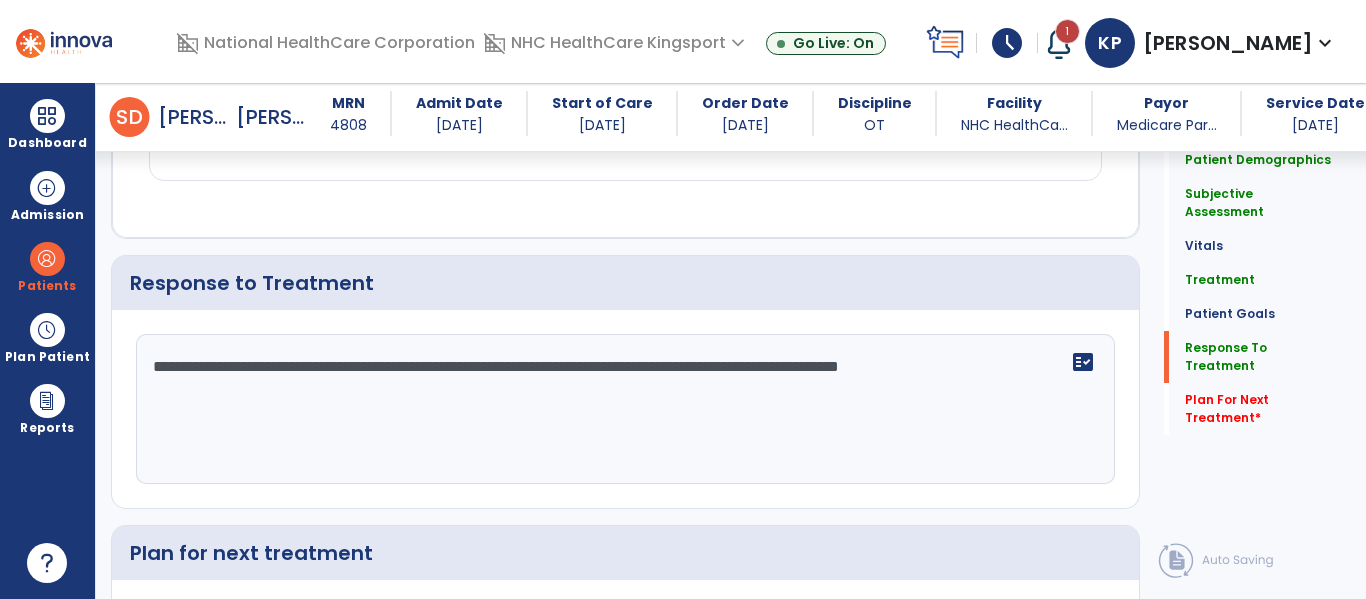 type on "**********" 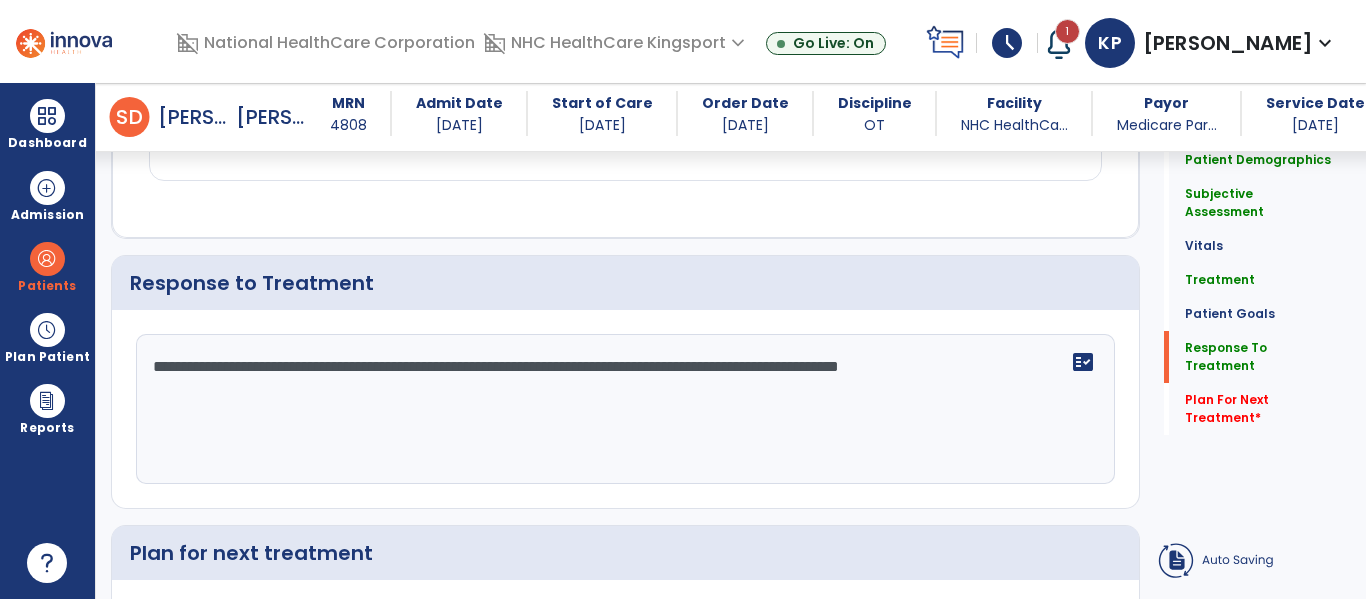 click 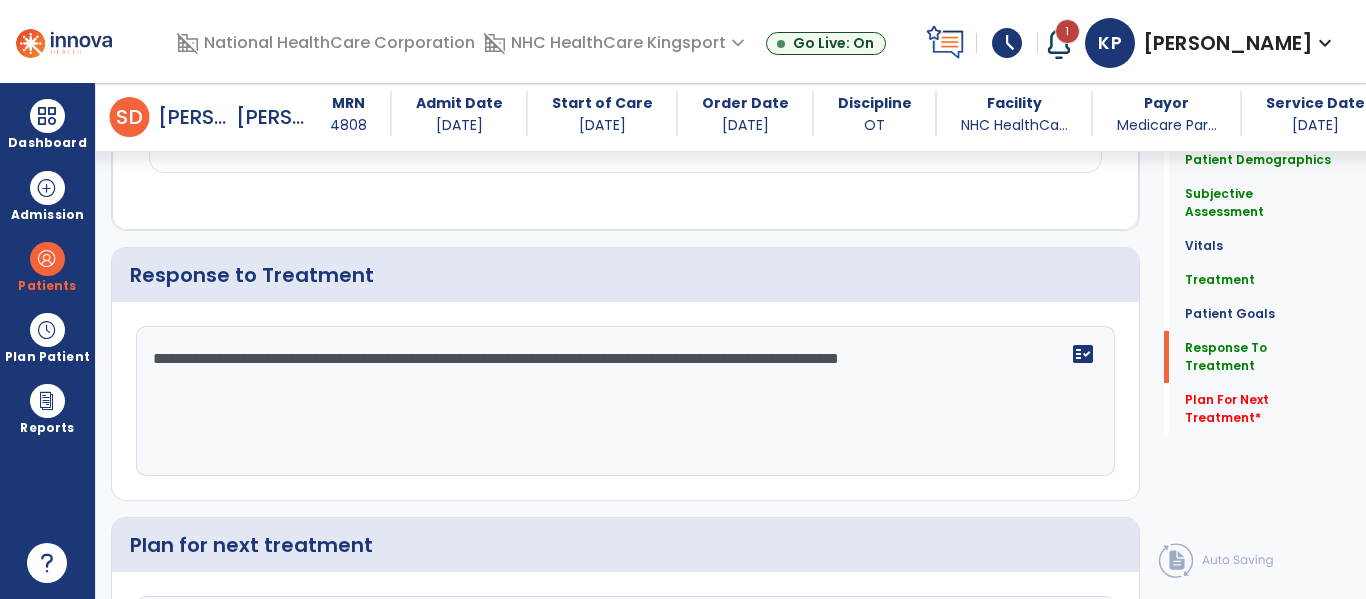 scroll, scrollTop: 2538, scrollLeft: 0, axis: vertical 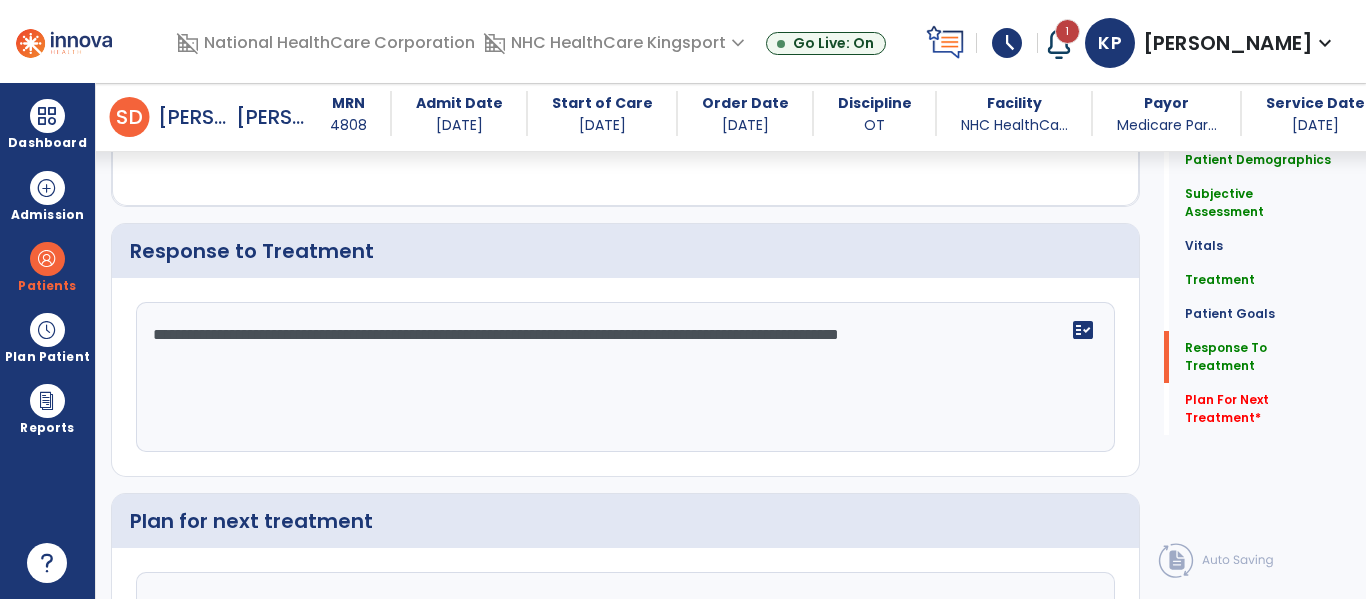 click on "**********" 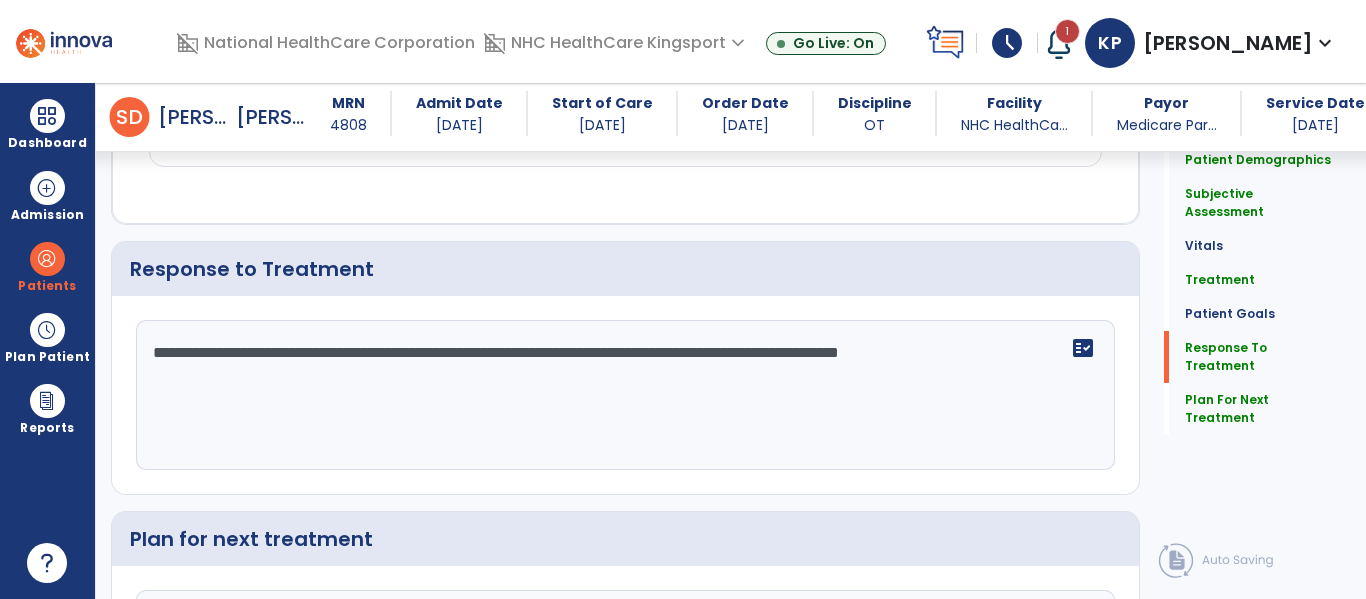 scroll, scrollTop: 2538, scrollLeft: 0, axis: vertical 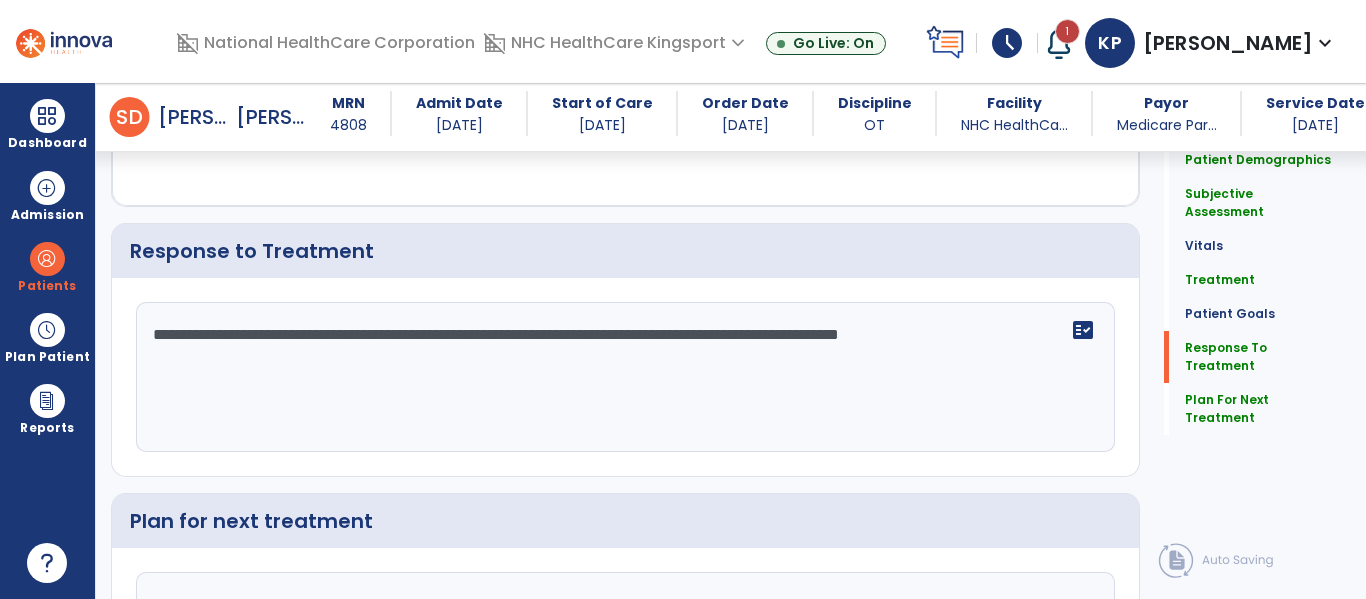 click on "**********" 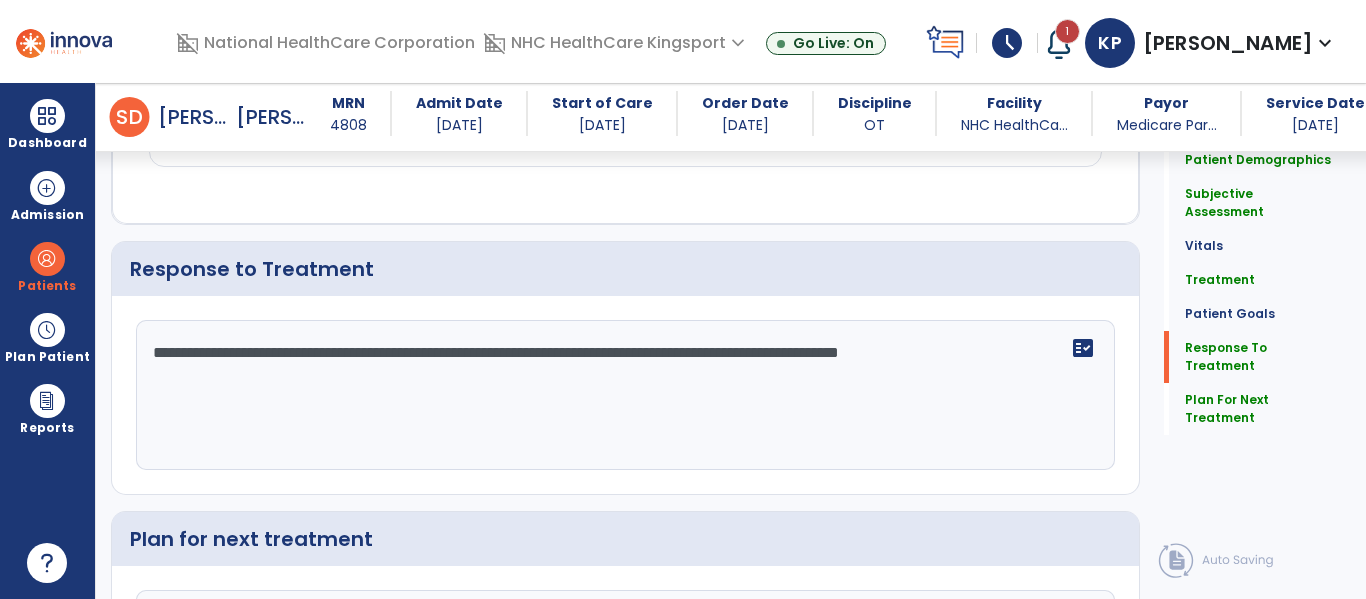 scroll, scrollTop: 2538, scrollLeft: 0, axis: vertical 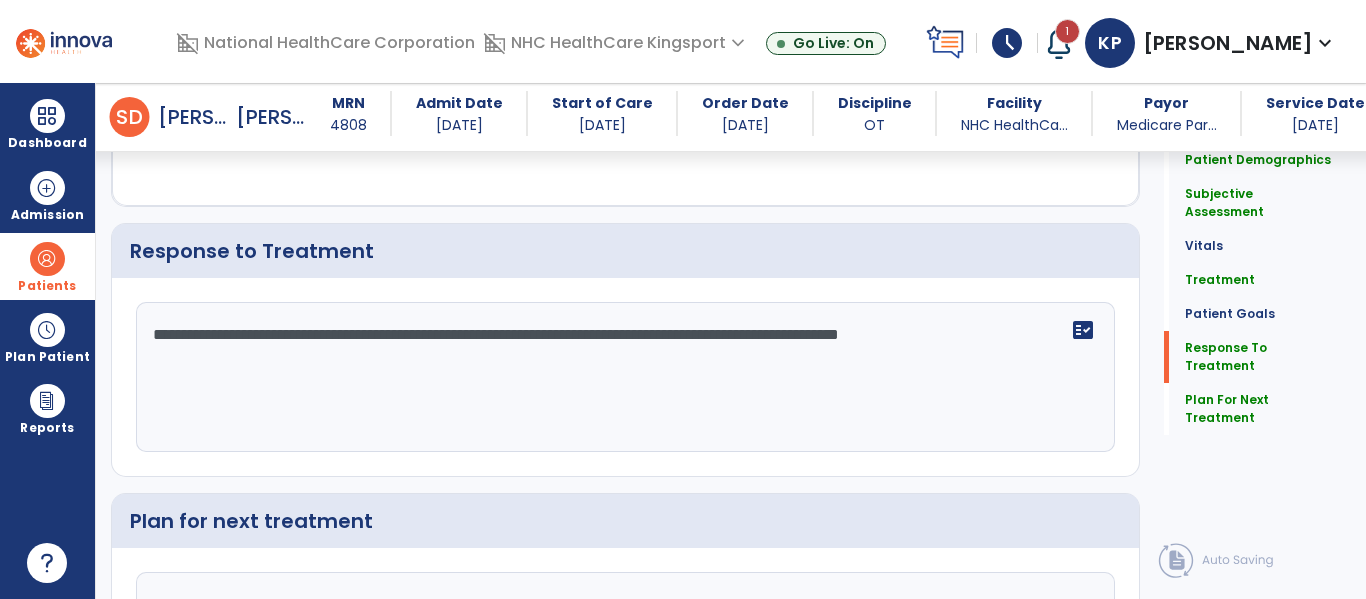 type on "**********" 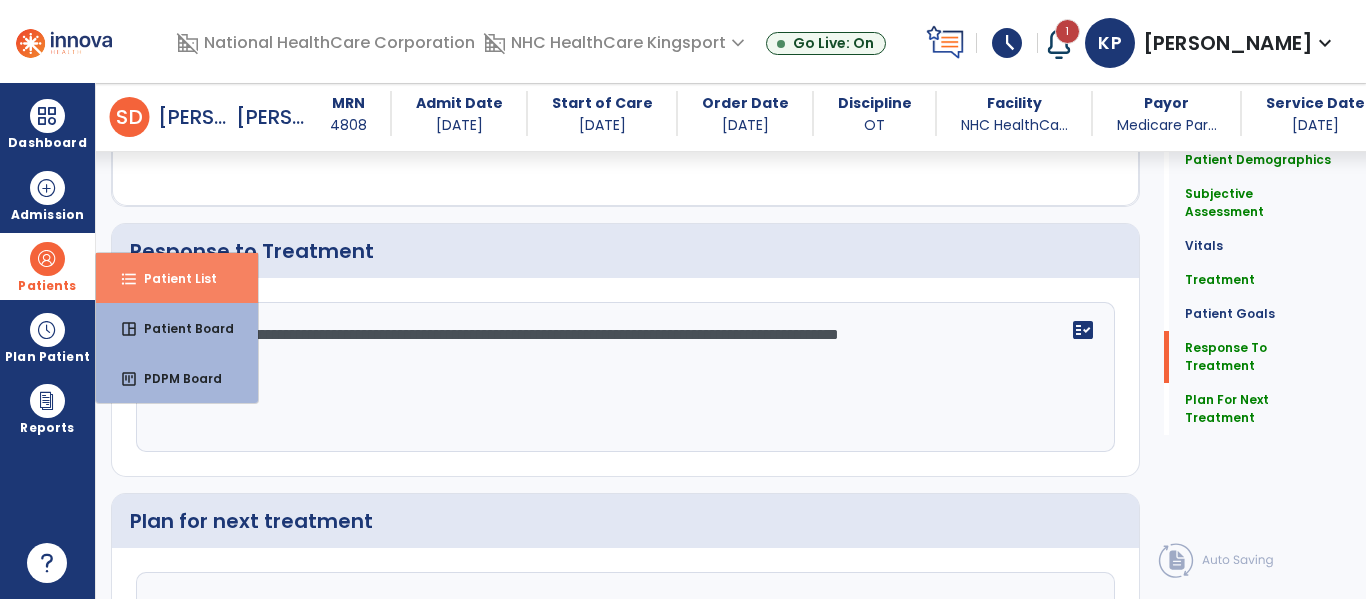 click on "Patient List" at bounding box center [172, 278] 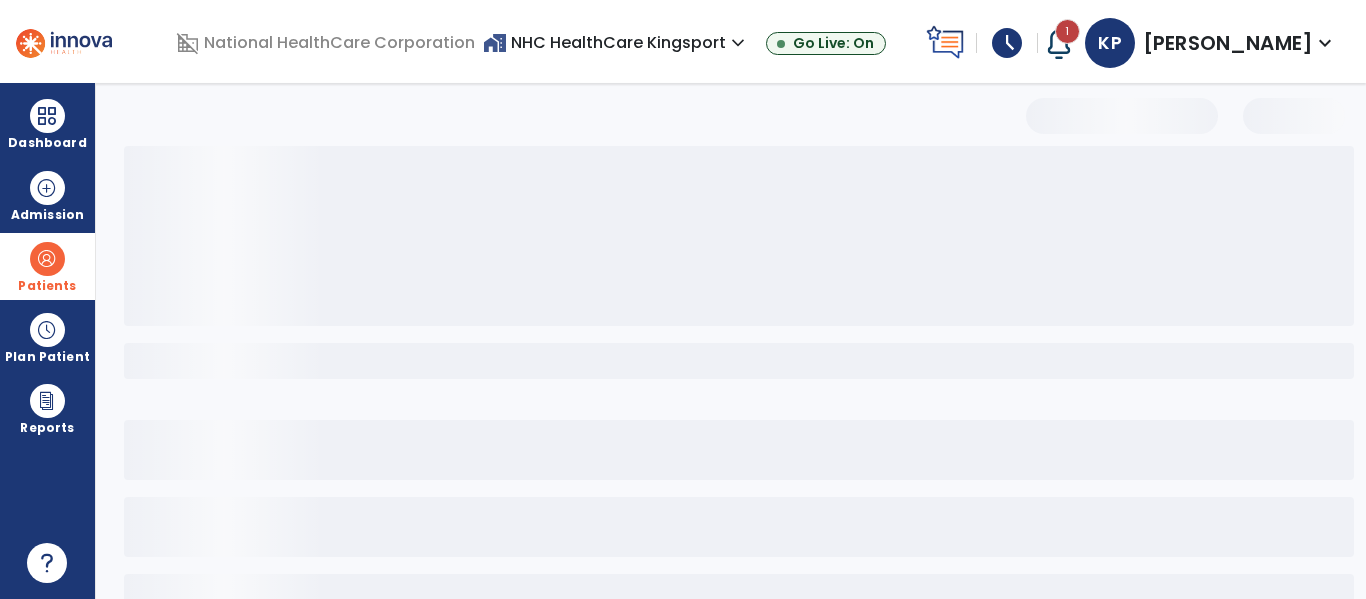 scroll, scrollTop: 144, scrollLeft: 0, axis: vertical 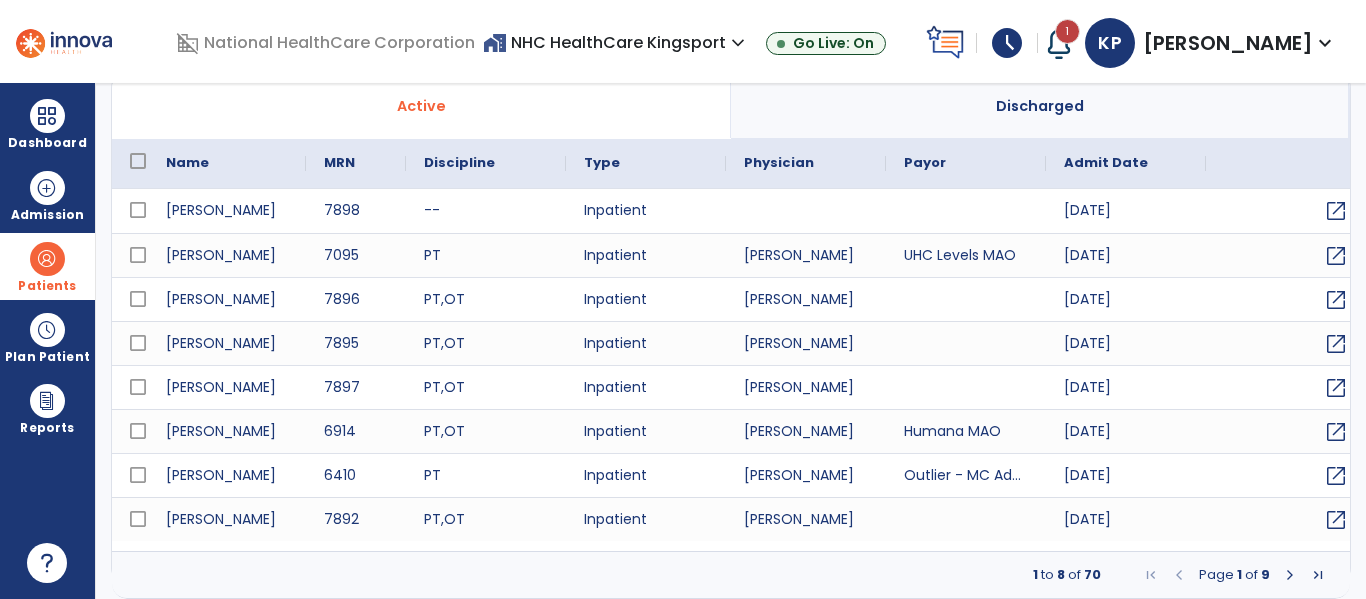 select on "***" 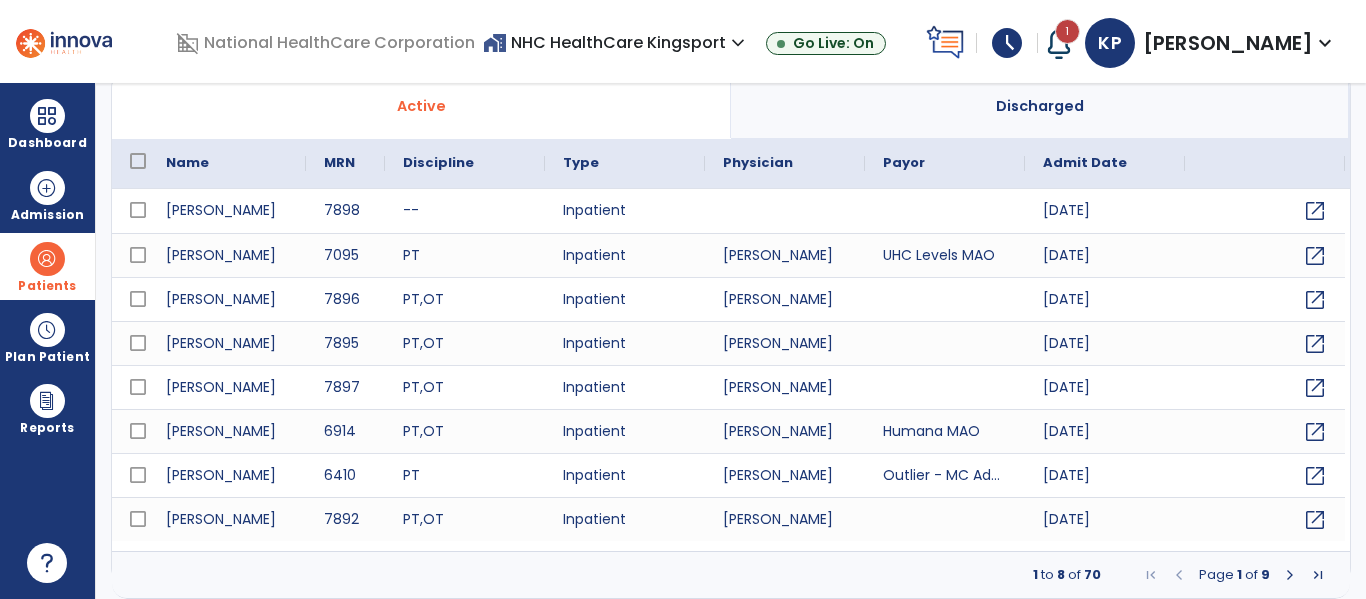 click on "Active" at bounding box center (421, 106) 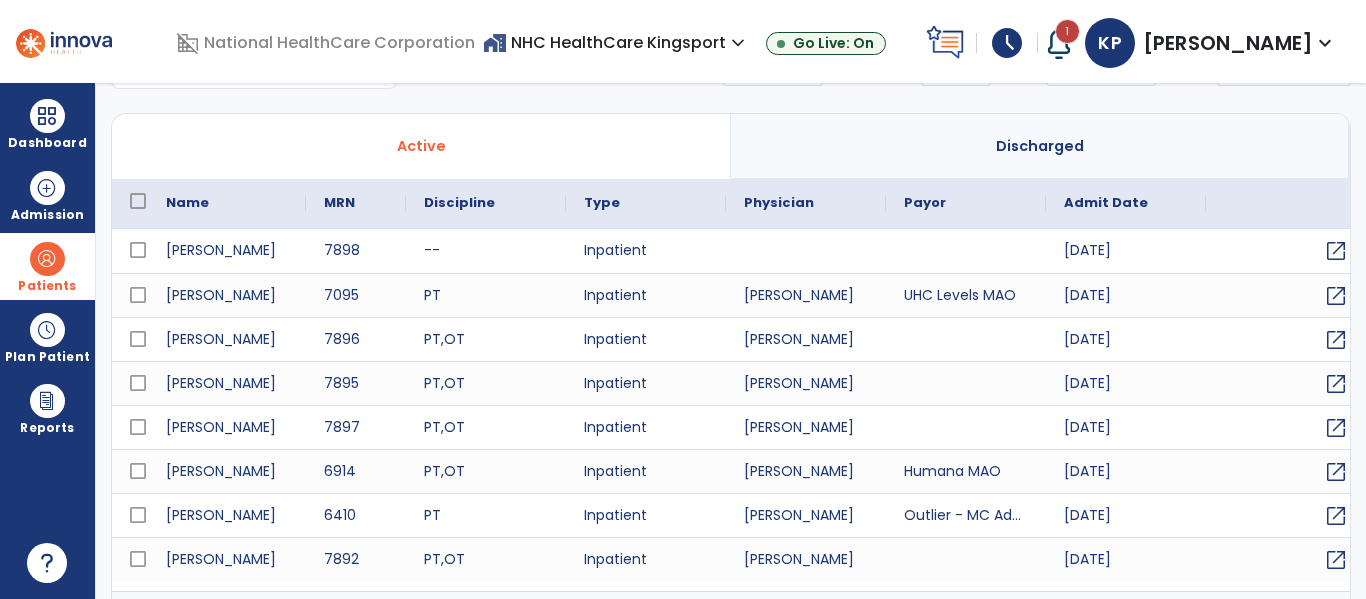 scroll, scrollTop: 0, scrollLeft: 0, axis: both 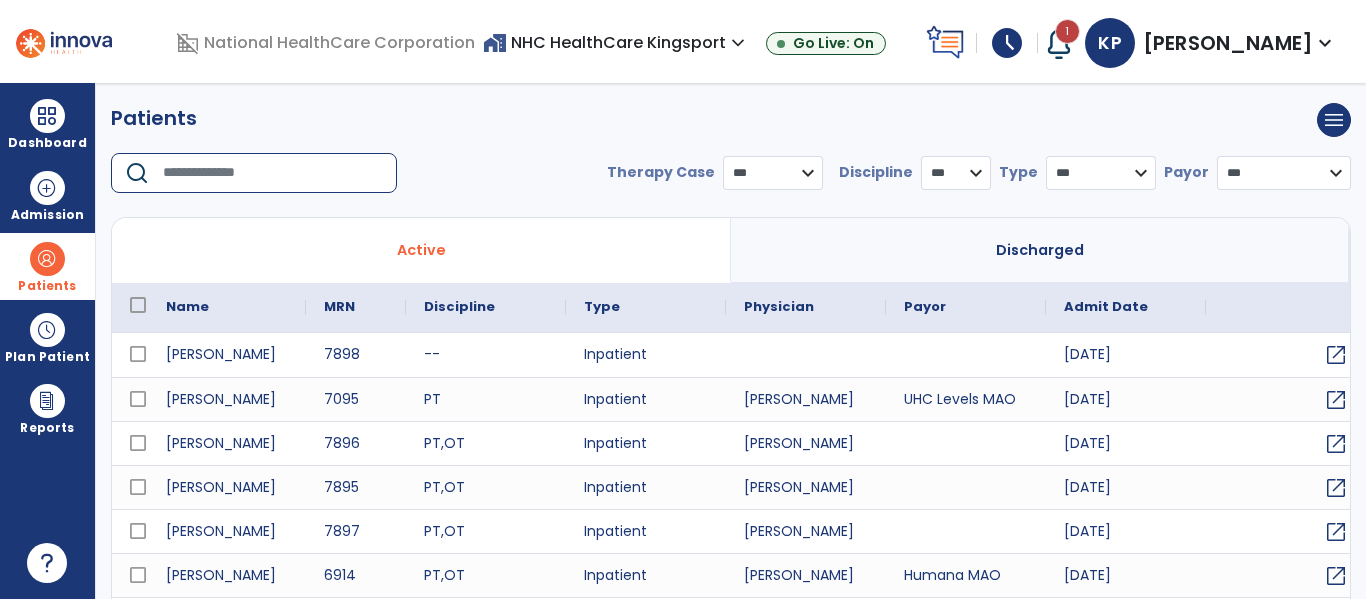 click at bounding box center [273, 173] 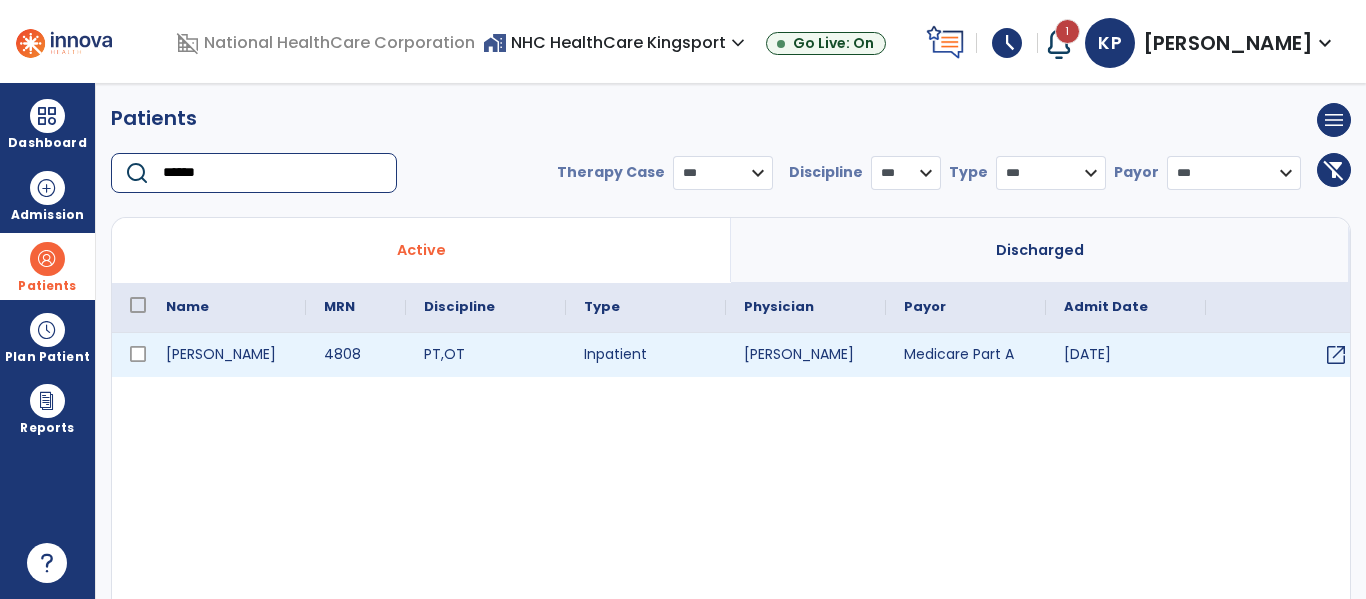 type on "******" 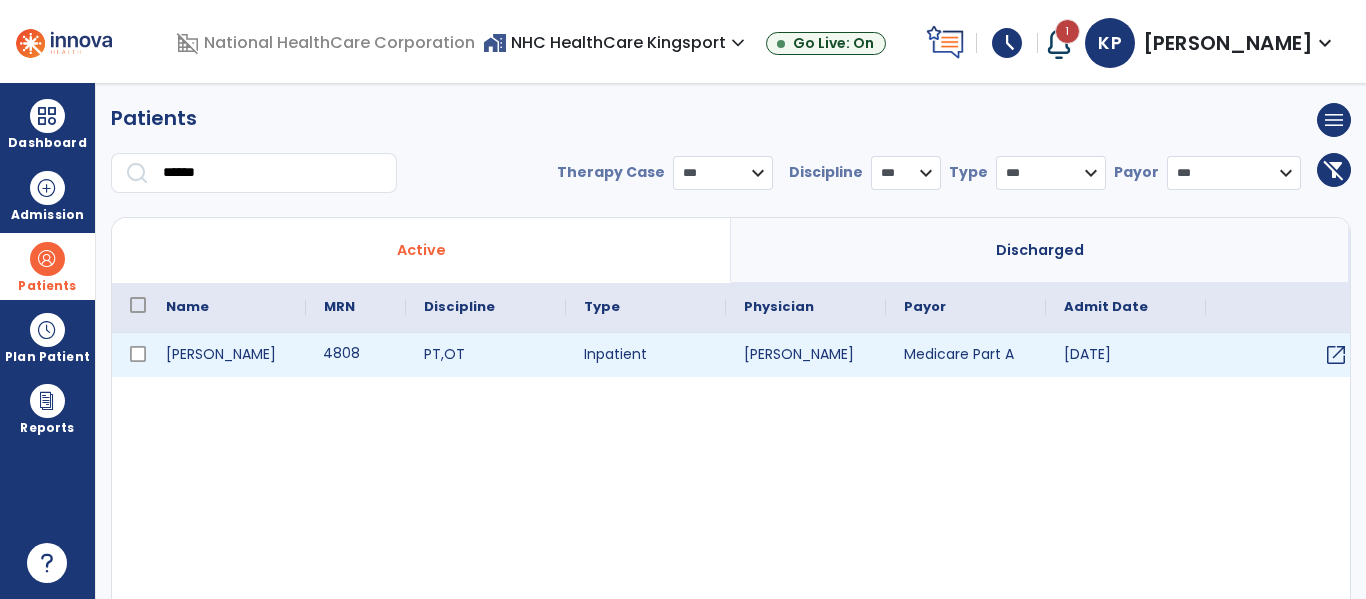 click on "4808" at bounding box center [356, 355] 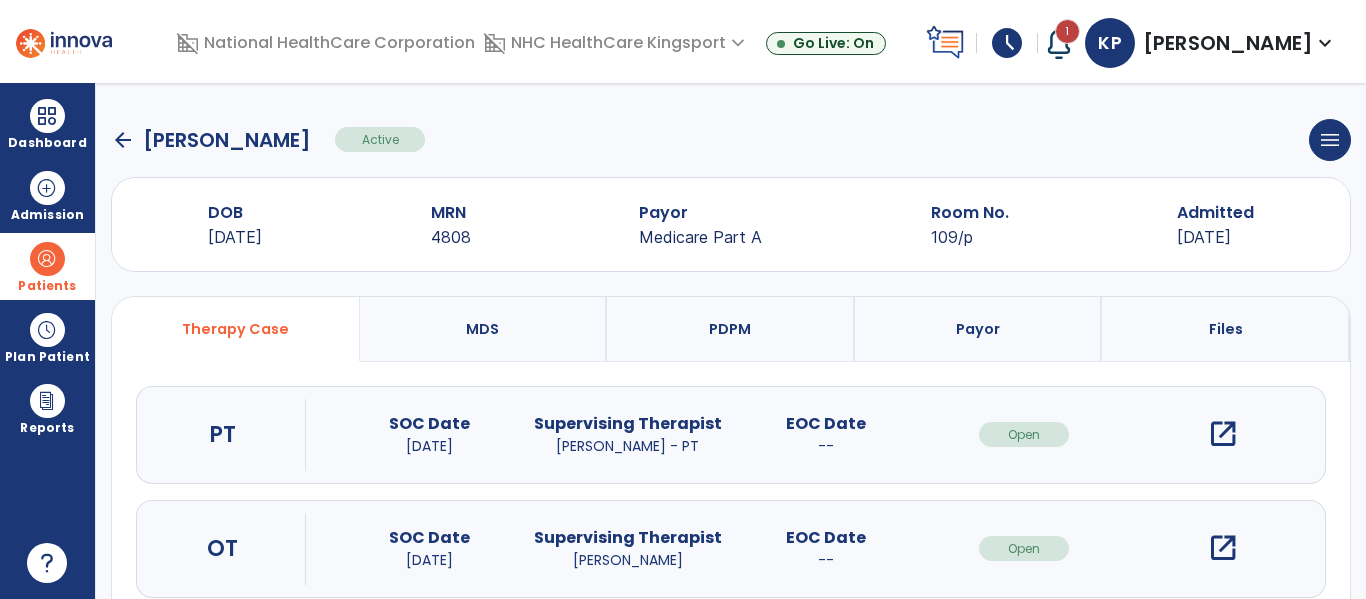 click on "open_in_new" at bounding box center [1223, 434] 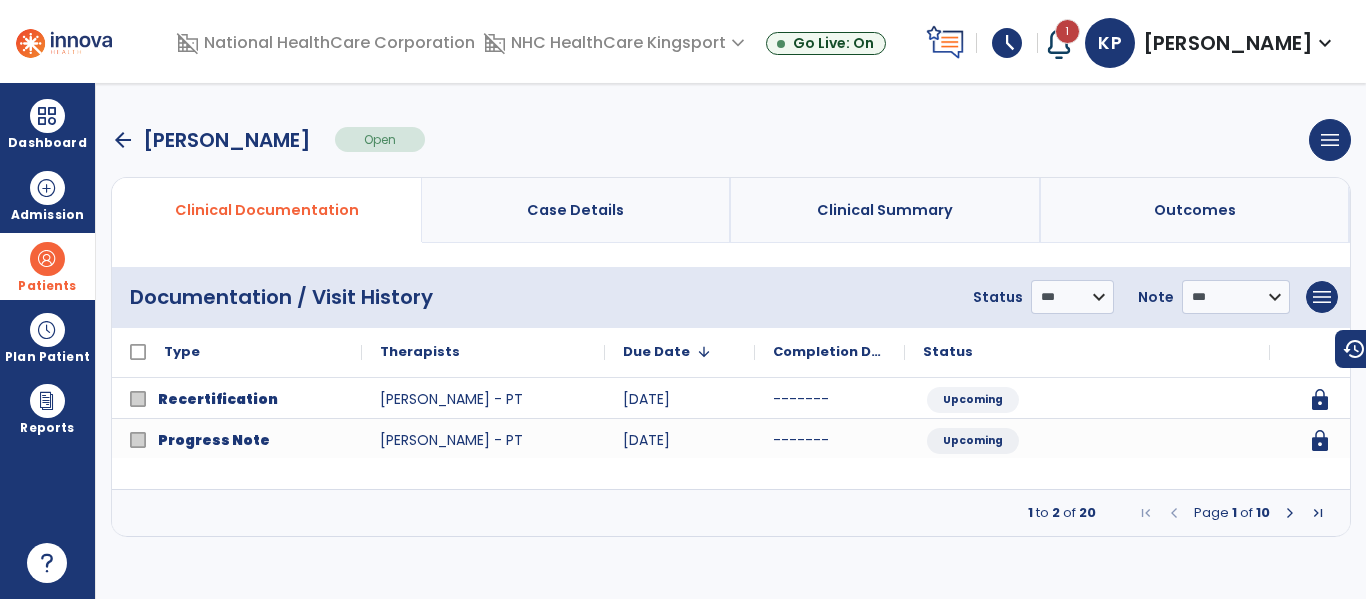 click at bounding box center (1290, 513) 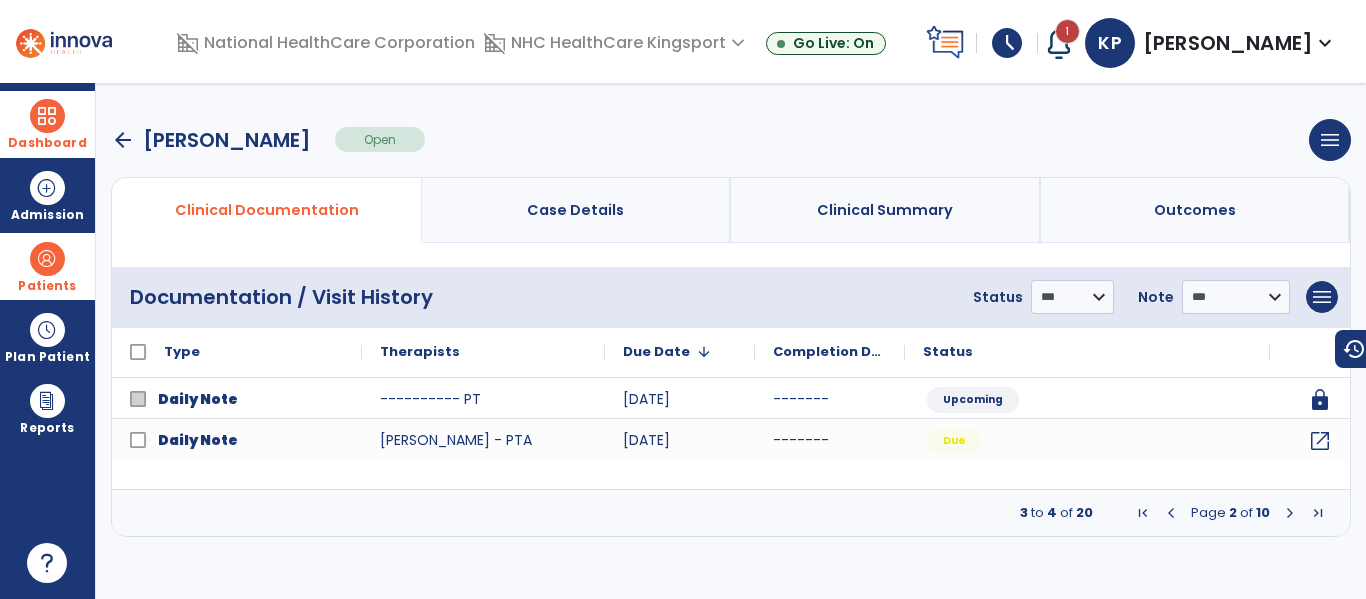 click on "Dashboard" at bounding box center (47, 124) 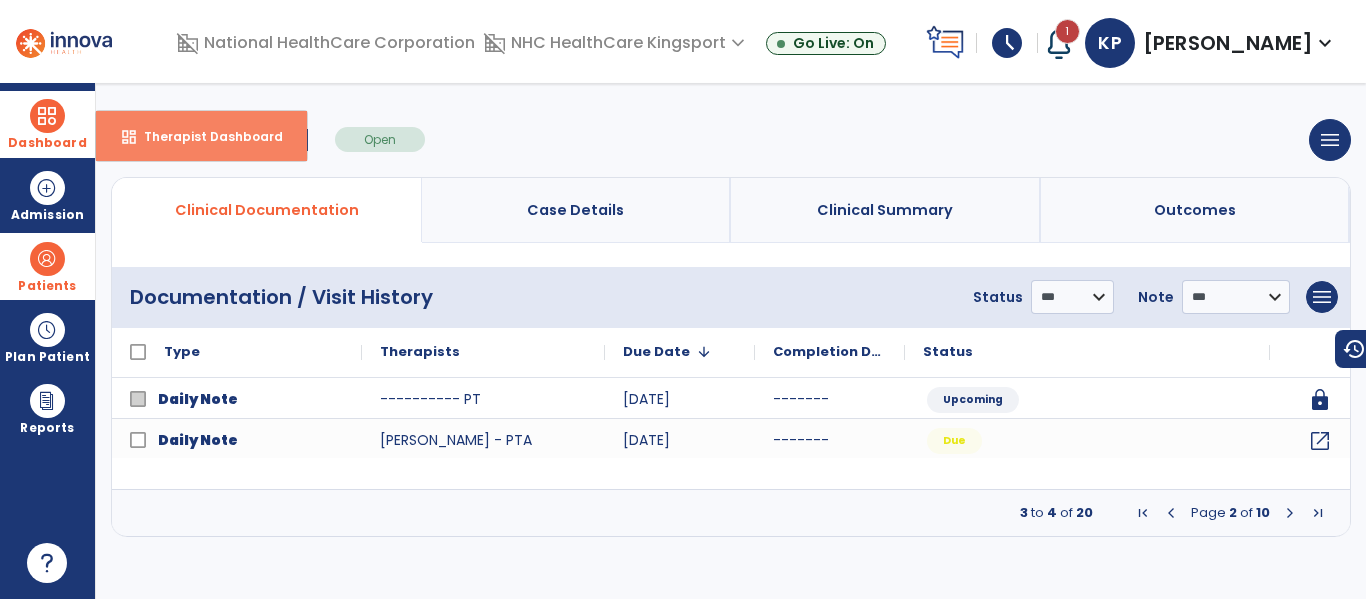 click on "dashboard  Therapist Dashboard" at bounding box center (201, 136) 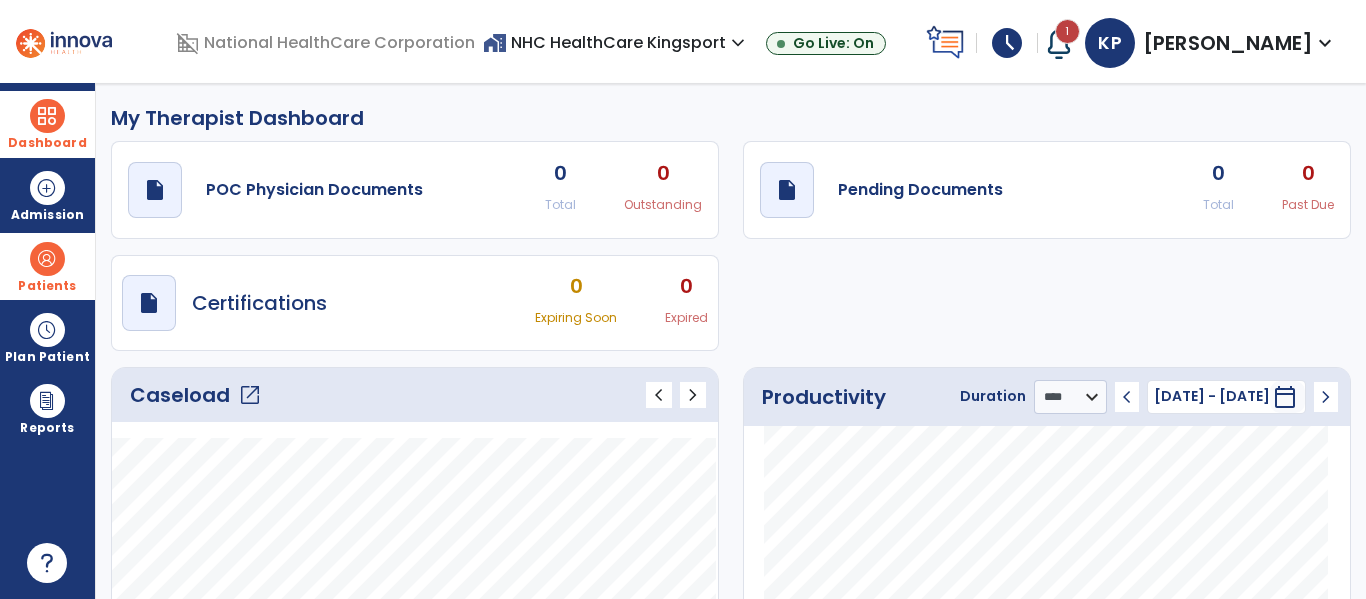 click on "open_in_new" 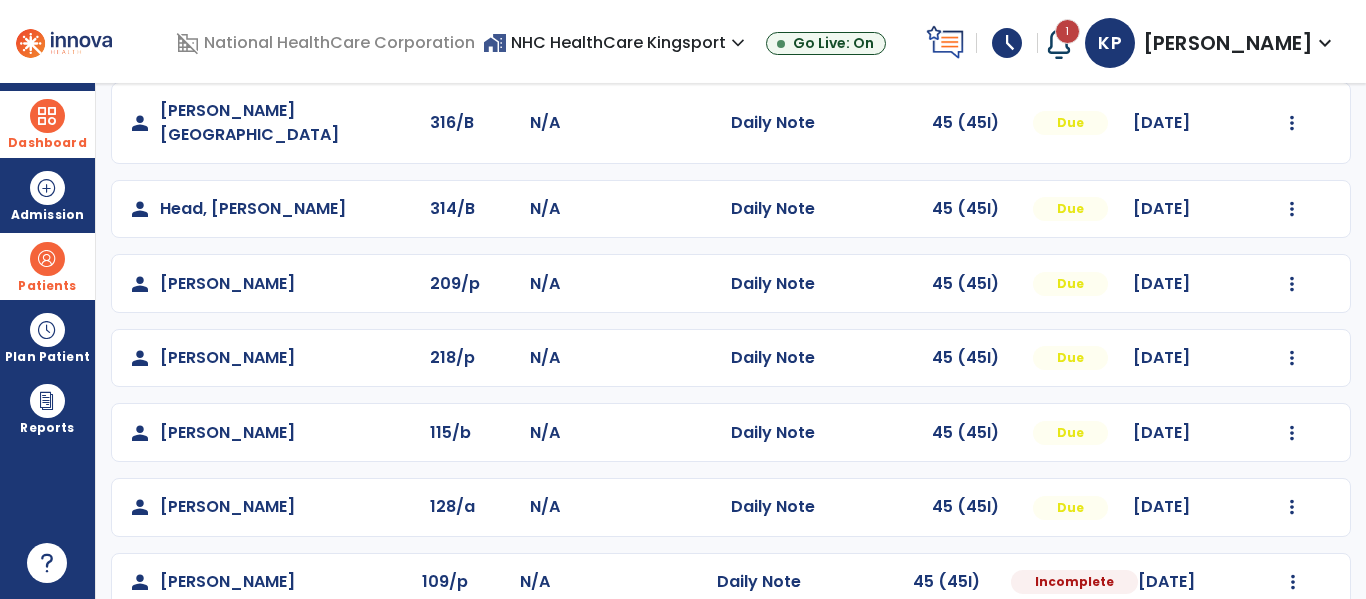 scroll, scrollTop: 339, scrollLeft: 0, axis: vertical 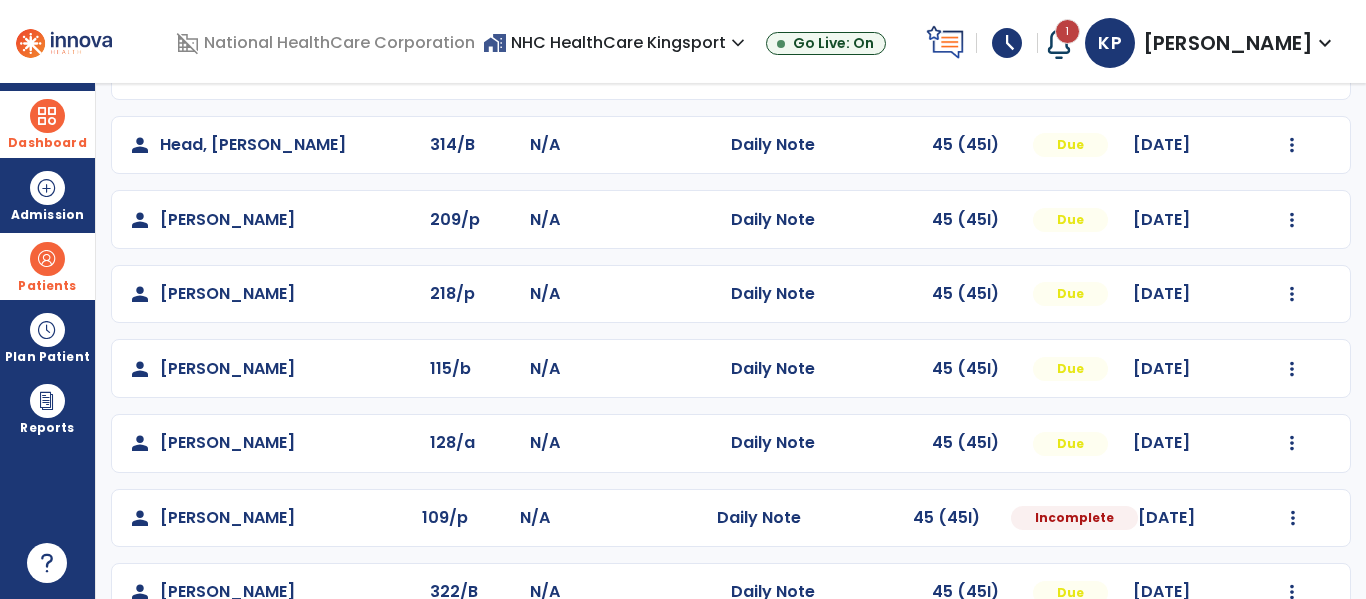 click on "Patients" at bounding box center (47, 266) 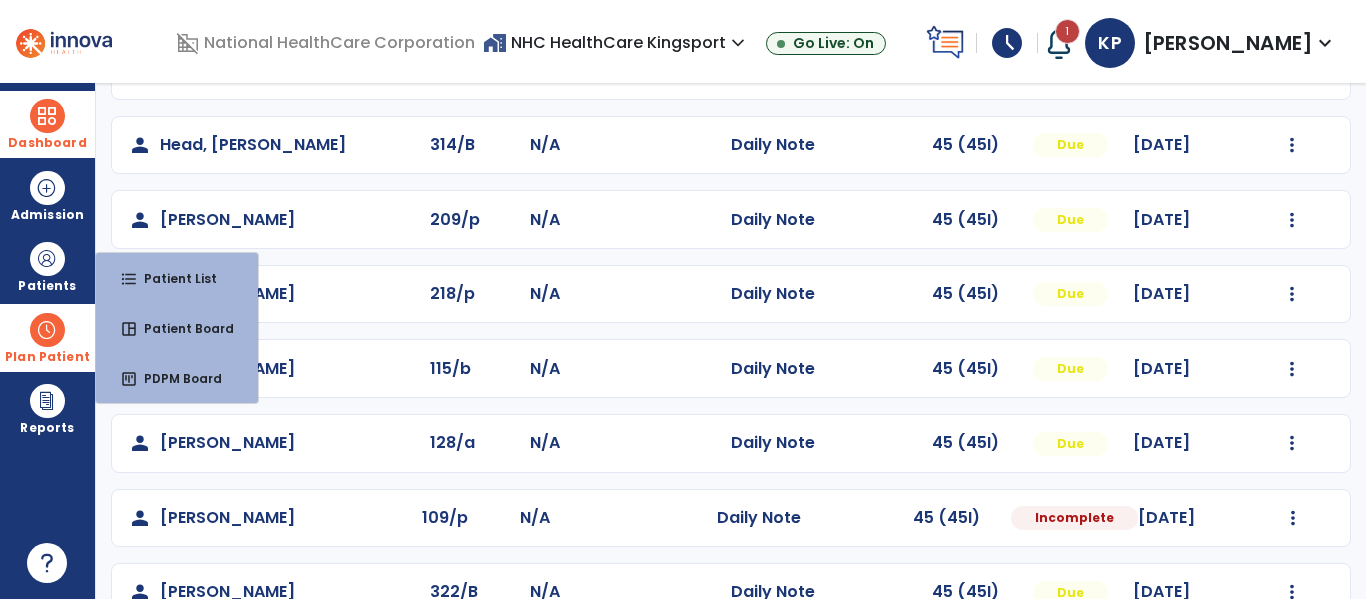 click on "Plan Patient" at bounding box center [47, 266] 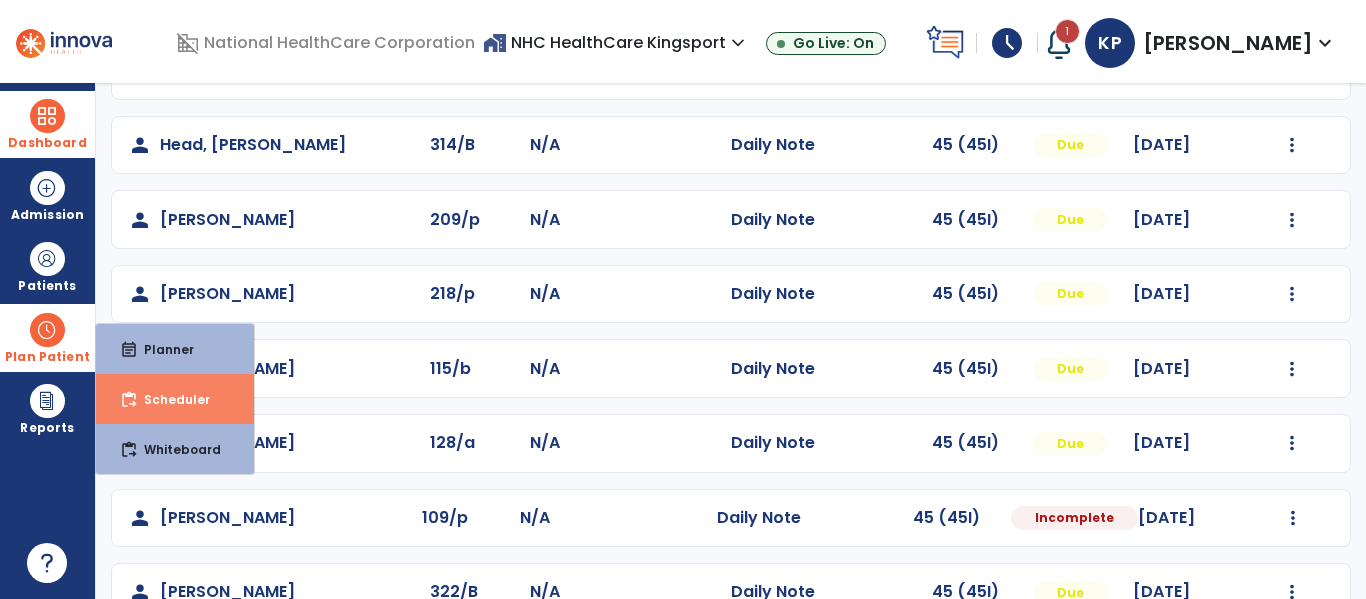 click on "content_paste_go  Scheduler" at bounding box center (175, 399) 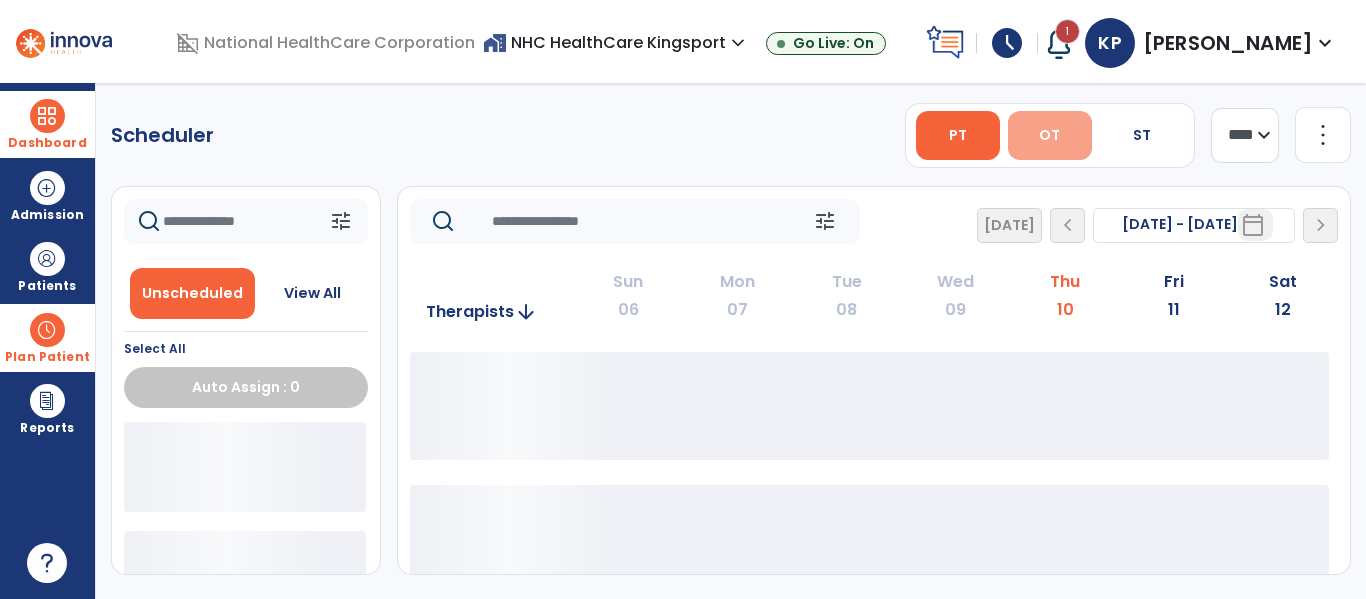 click on "OT" at bounding box center (1049, 135) 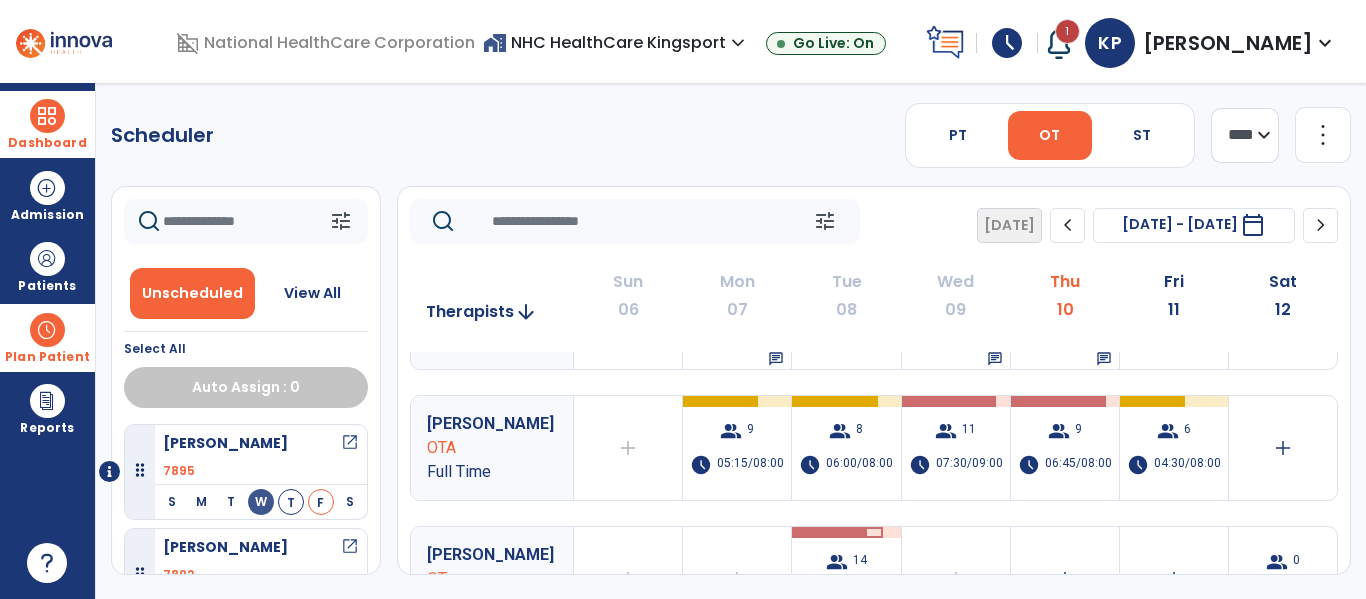 scroll, scrollTop: 482, scrollLeft: 0, axis: vertical 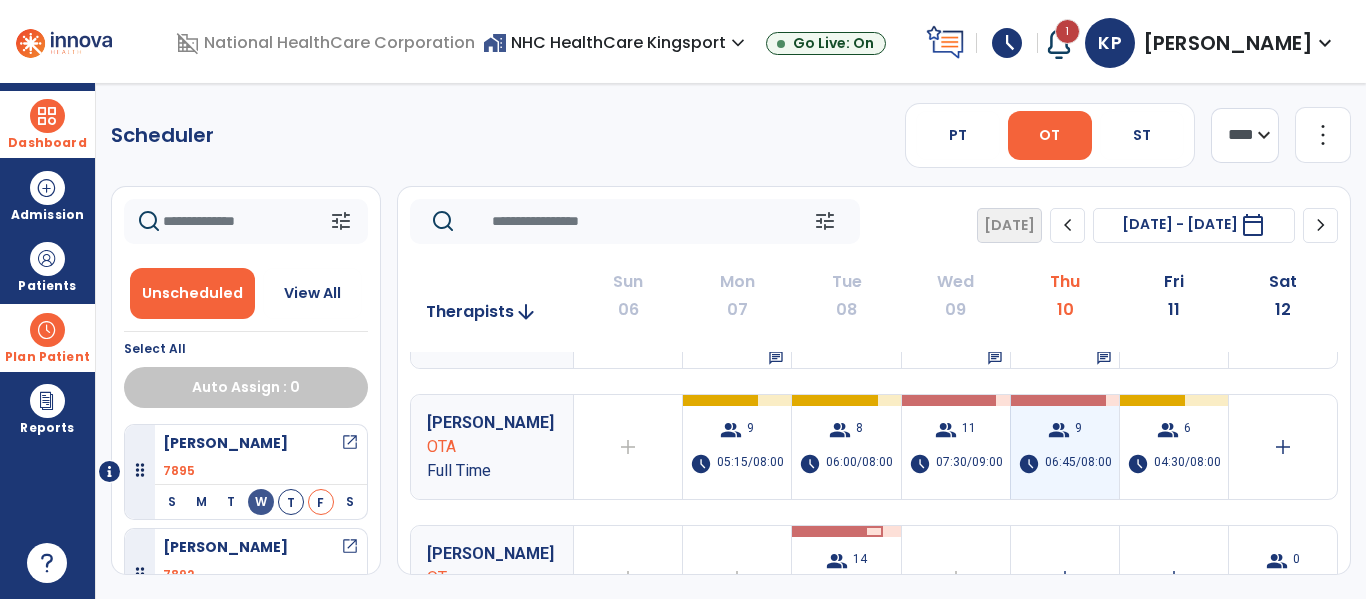 click on "group" at bounding box center [1059, 430] 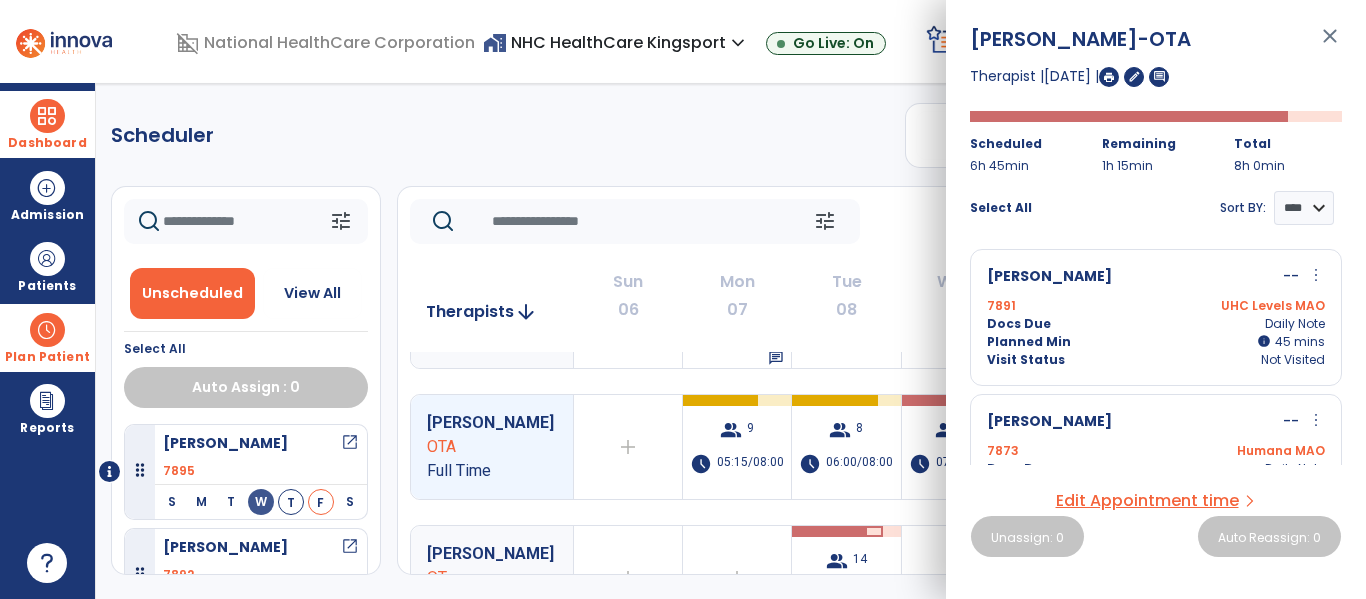 click at bounding box center [1109, 77] 